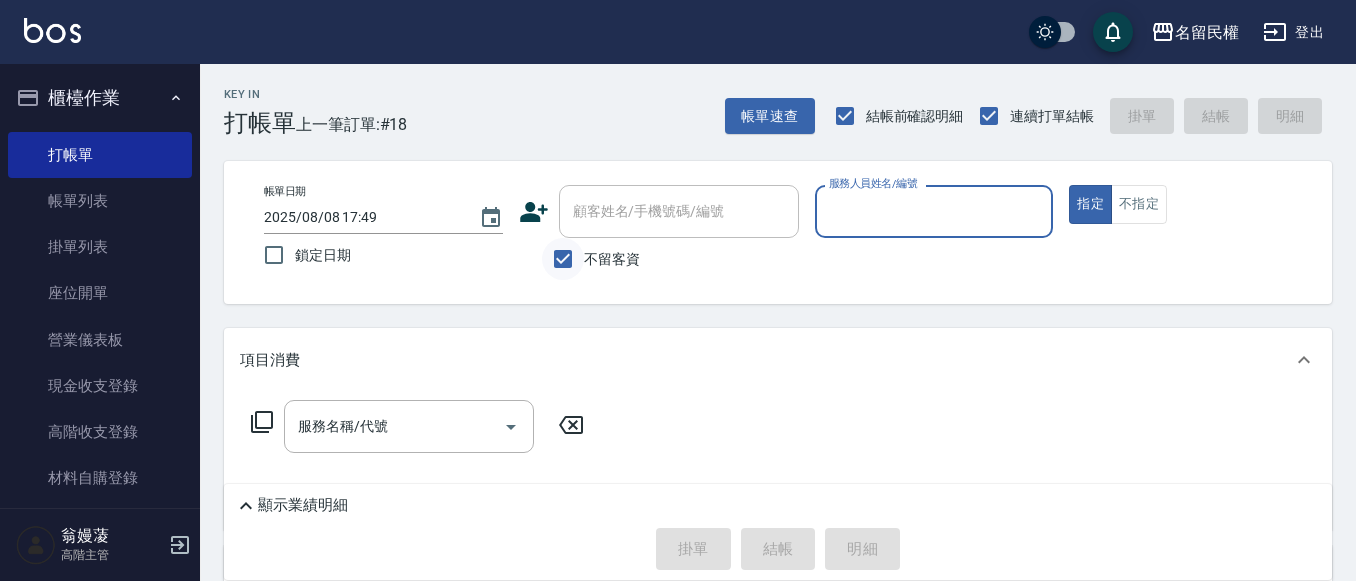 scroll, scrollTop: 0, scrollLeft: 0, axis: both 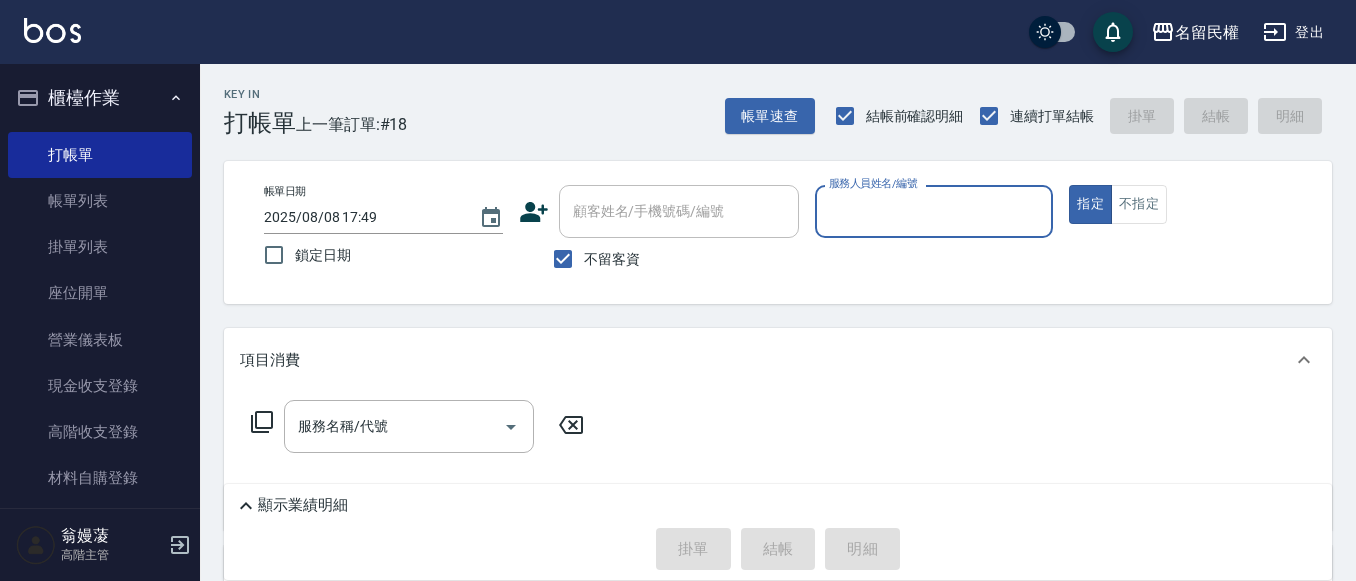 click 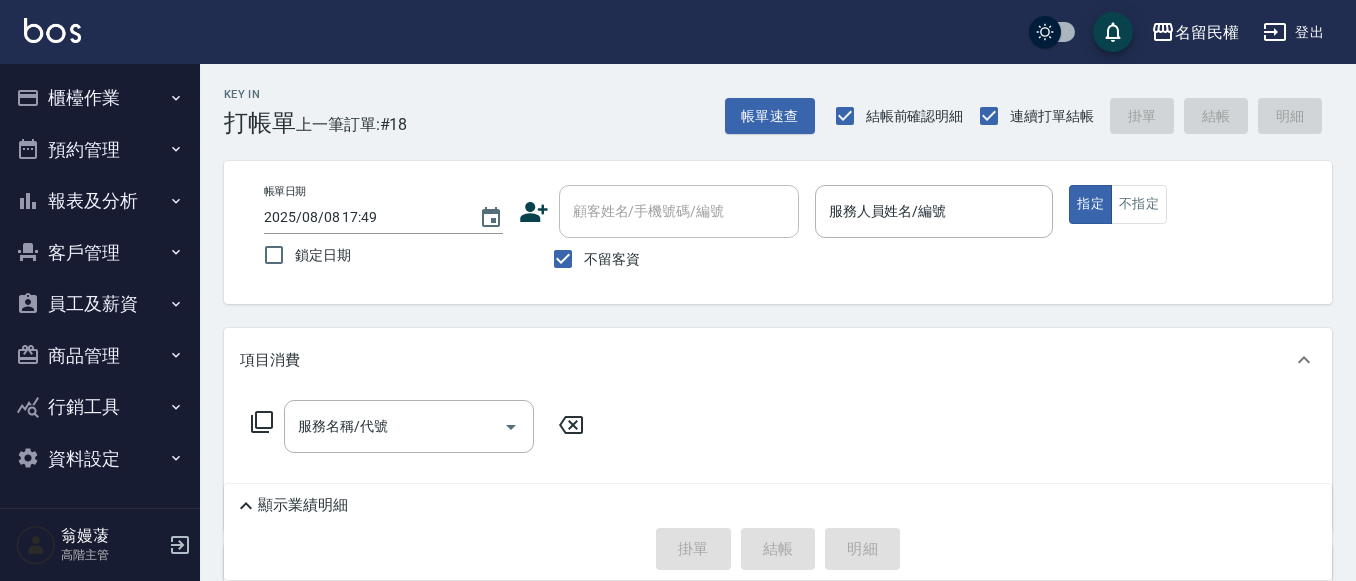 click on "櫃檯作業" at bounding box center [100, 98] 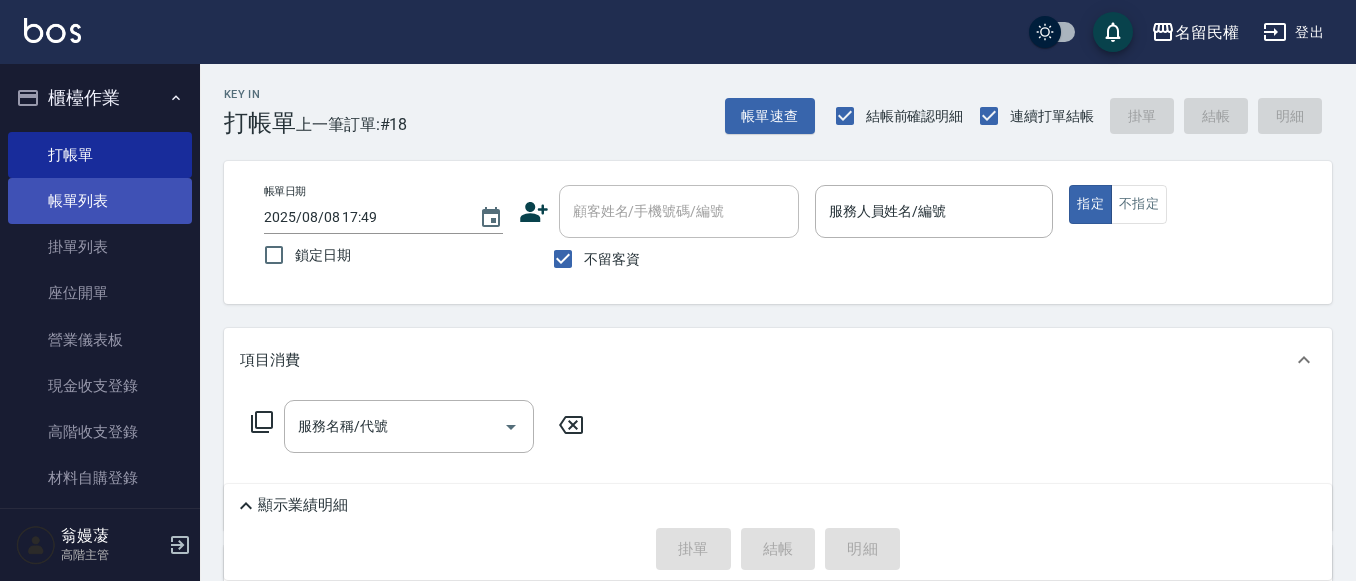 click on "帳單列表" at bounding box center [100, 201] 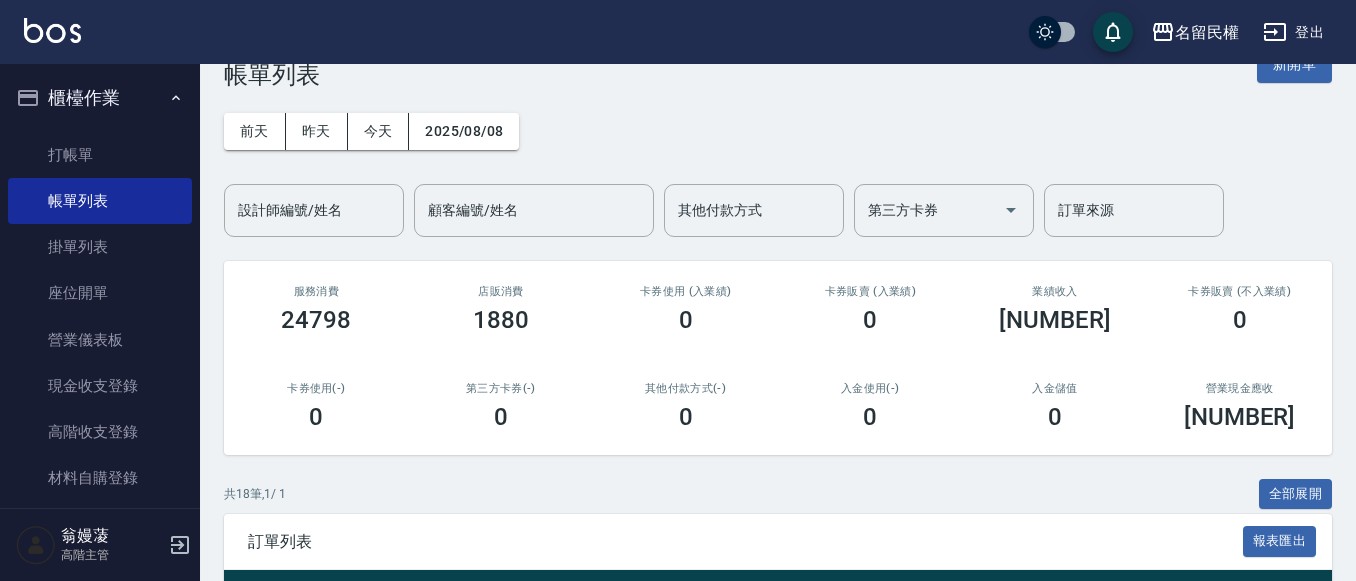 scroll, scrollTop: 0, scrollLeft: 0, axis: both 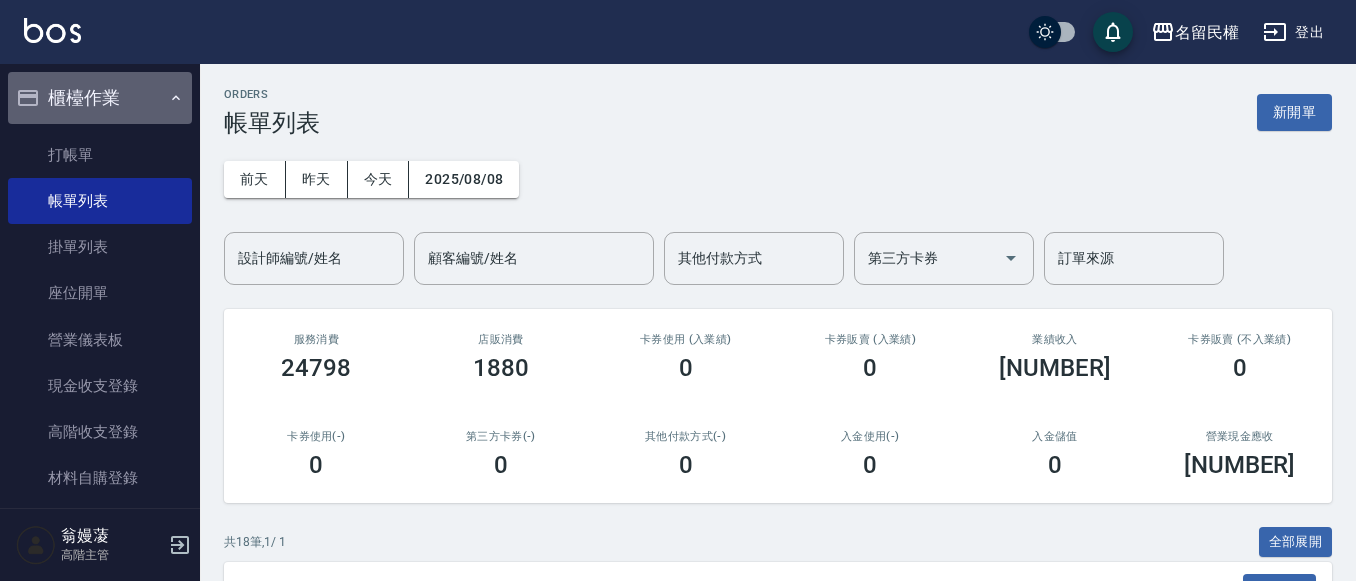 click on "櫃檯作業" at bounding box center [100, 98] 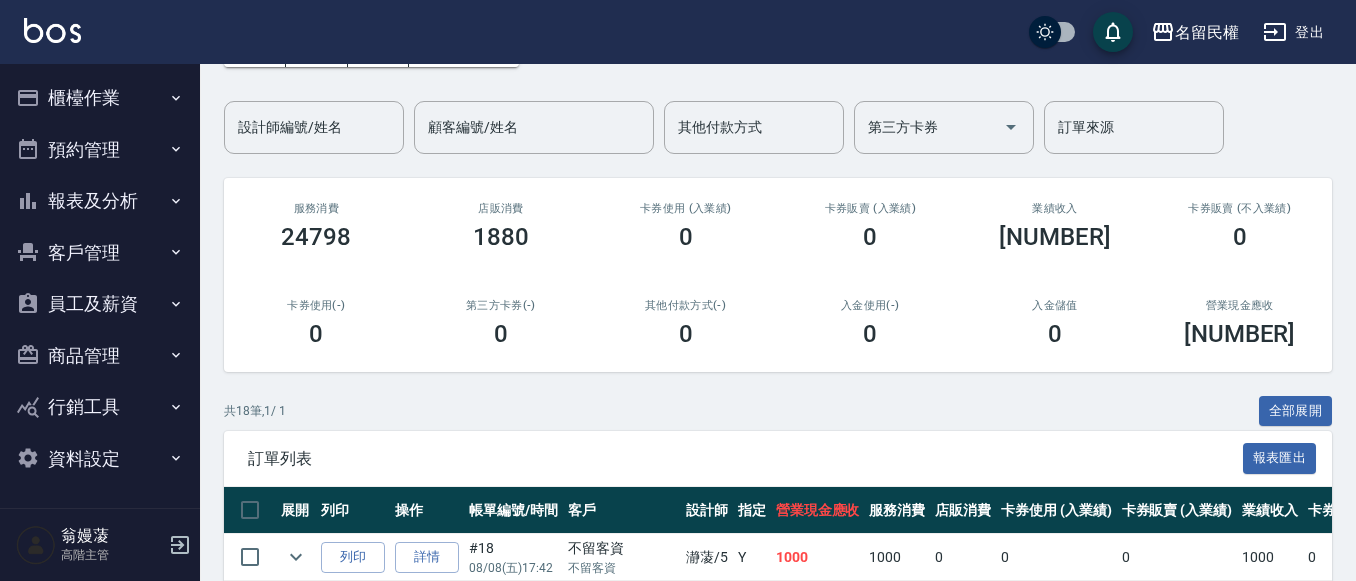 scroll, scrollTop: 0, scrollLeft: 0, axis: both 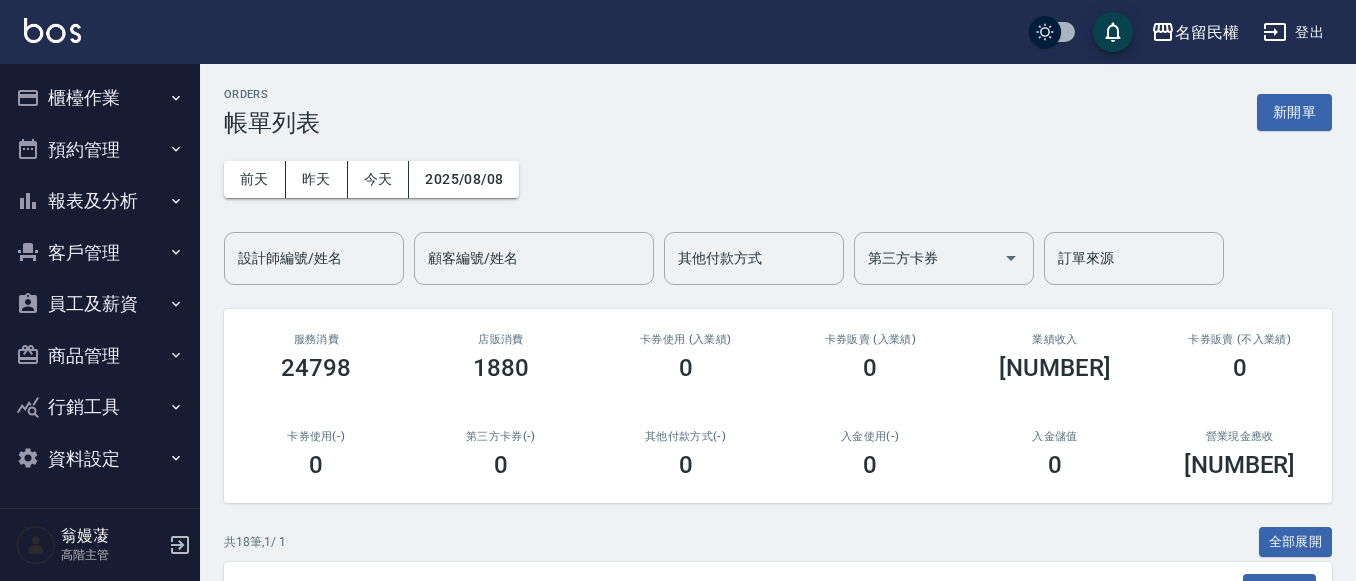 click on "櫃檯作業 打帳單 帳單列表 掛單列表 座位開單 營業儀表板 現金收支登錄 高階收支登錄 材料自購登錄 每日結帳 排班表 現場電腦打卡 掃碼打卡 預約管理 預約管理 單日預約紀錄 單週預約紀錄 報表及分析 報表目錄 消費分析儀表板 店家區間累計表 店家日報表 店家排行榜 互助日報表 互助月報表 互助排行榜 互助點數明細 互助業績報表 全店業績分析表 每日業績分析表 營業統計分析表 營業項目月分析表 設計師業績表 設計師日報表 設計師業績分析表 設計師業績月報表 設計師抽成報表 設計師排行榜 商品銷售排行榜 商品消耗明細 商品進銷貨報表 商品庫存表 商品庫存盤點表 會員卡銷售報表 服務扣項明細表 單一服務項目查詢 店販抽成明細 店販分類抽成明細 顧客入金餘額表 顧客卡券餘額表 每日非現金明細 每日收支明細 收支分類明細表 收支匯款表 費用分析表" at bounding box center (100, 278) 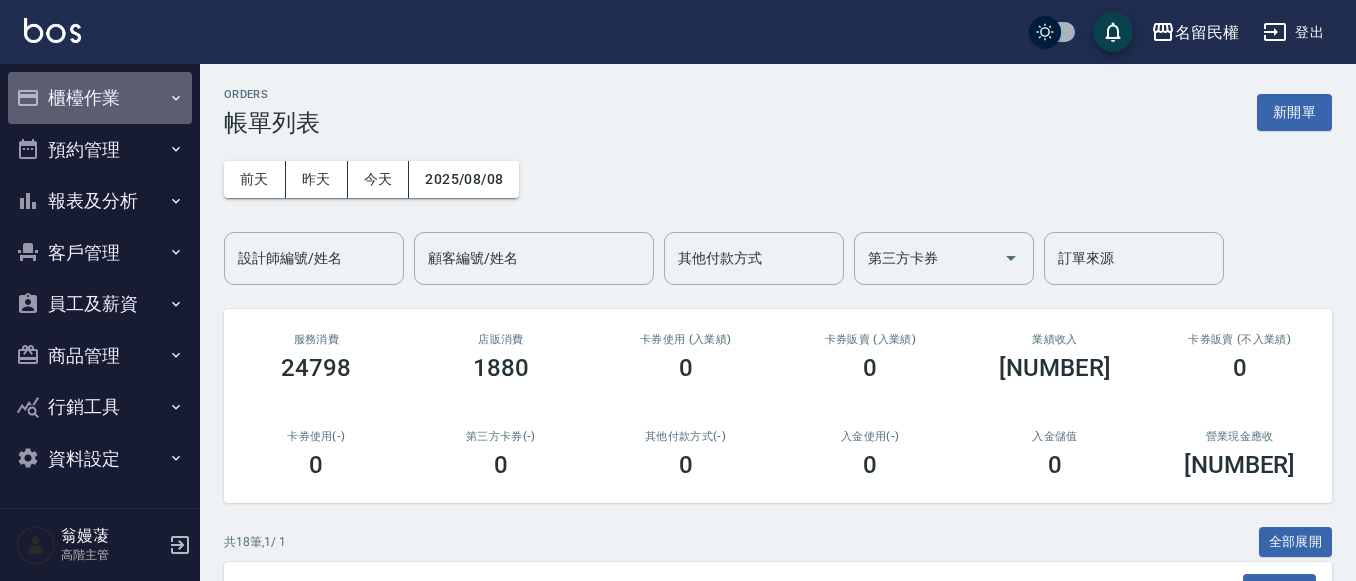 click on "櫃檯作業" at bounding box center [100, 98] 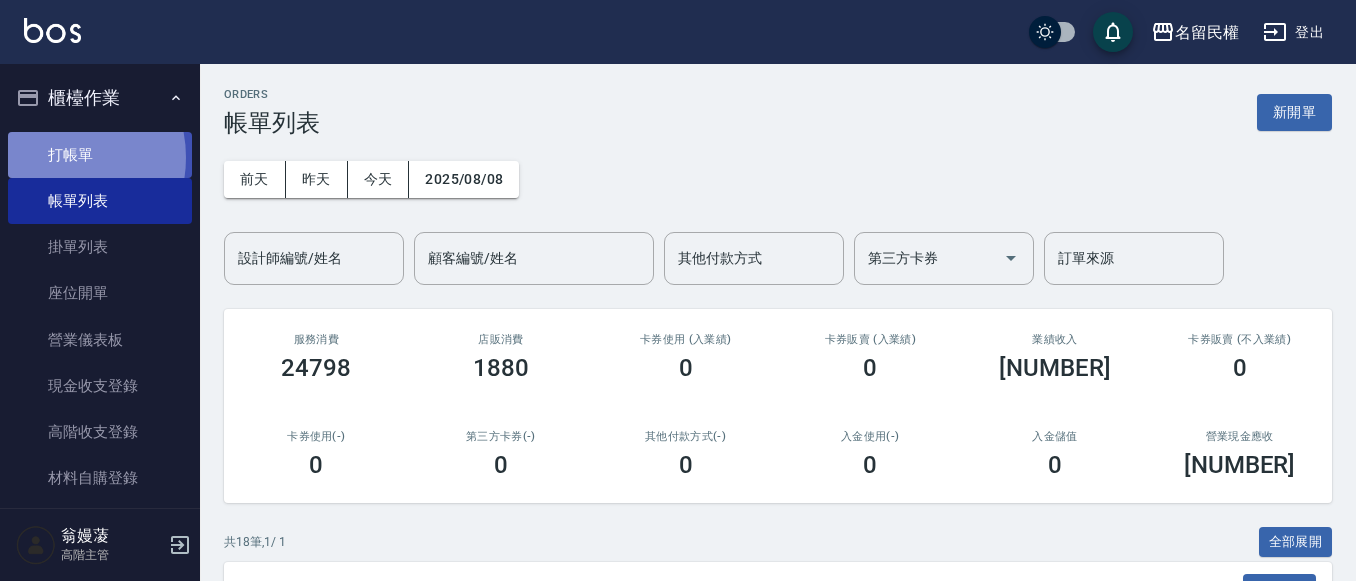 click on "打帳單" at bounding box center [100, 155] 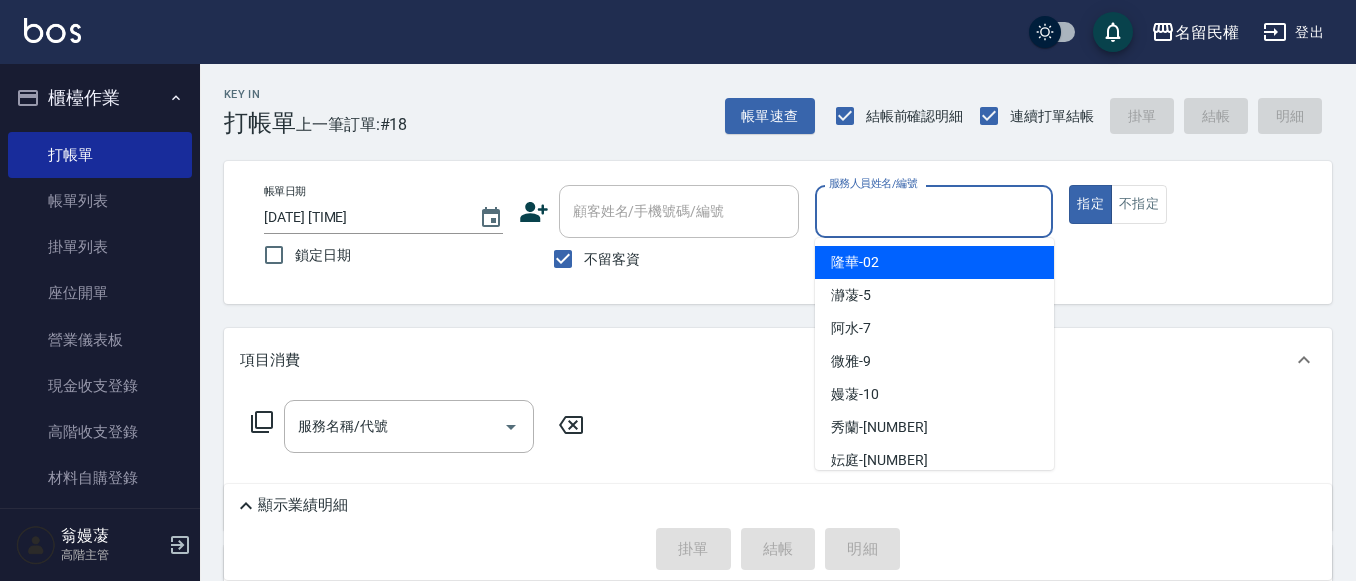 drag, startPoint x: 863, startPoint y: 194, endPoint x: 862, endPoint y: 231, distance: 37.01351 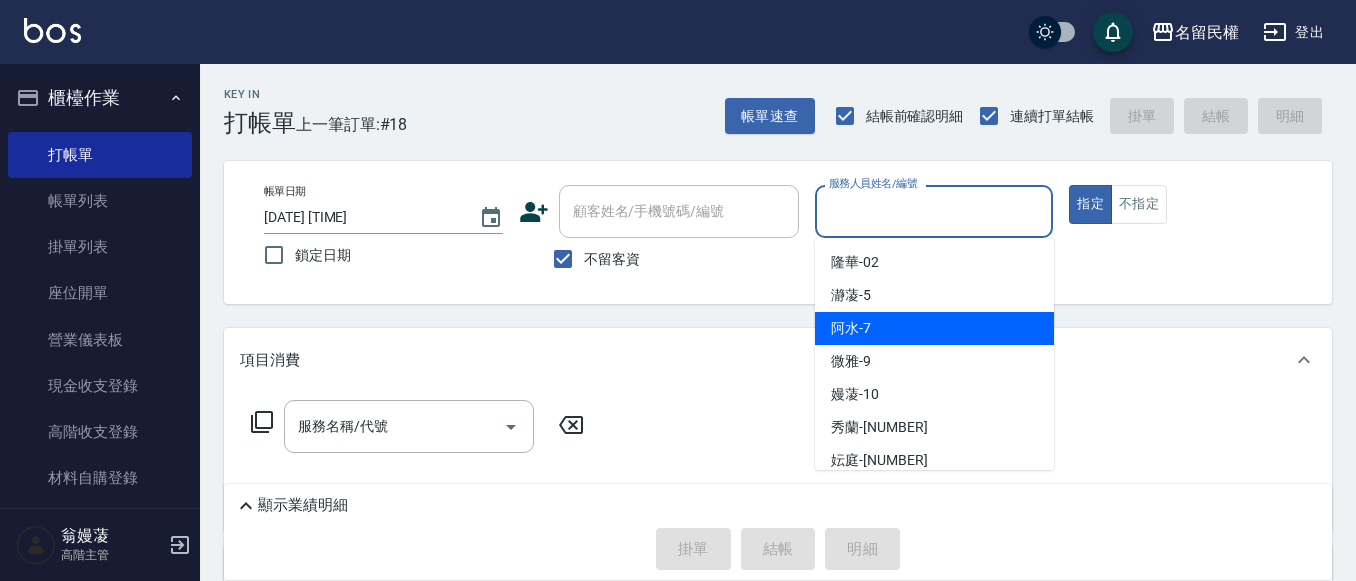 click on "阿水 -7" at bounding box center (851, 328) 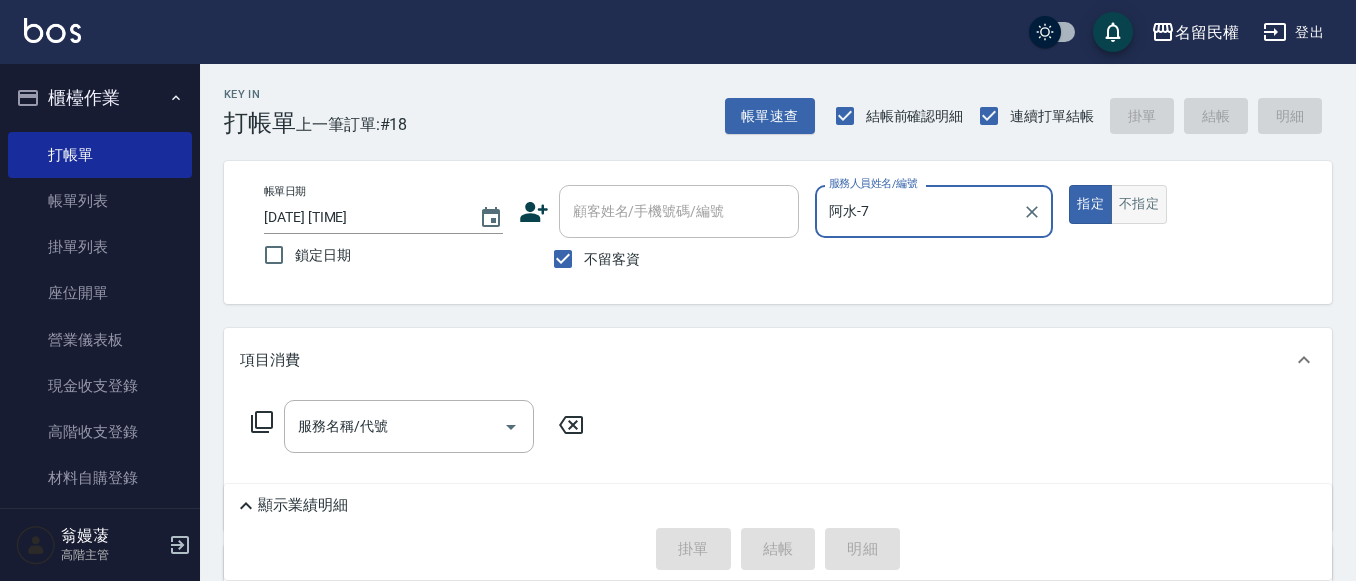 click on "不指定" at bounding box center (1139, 204) 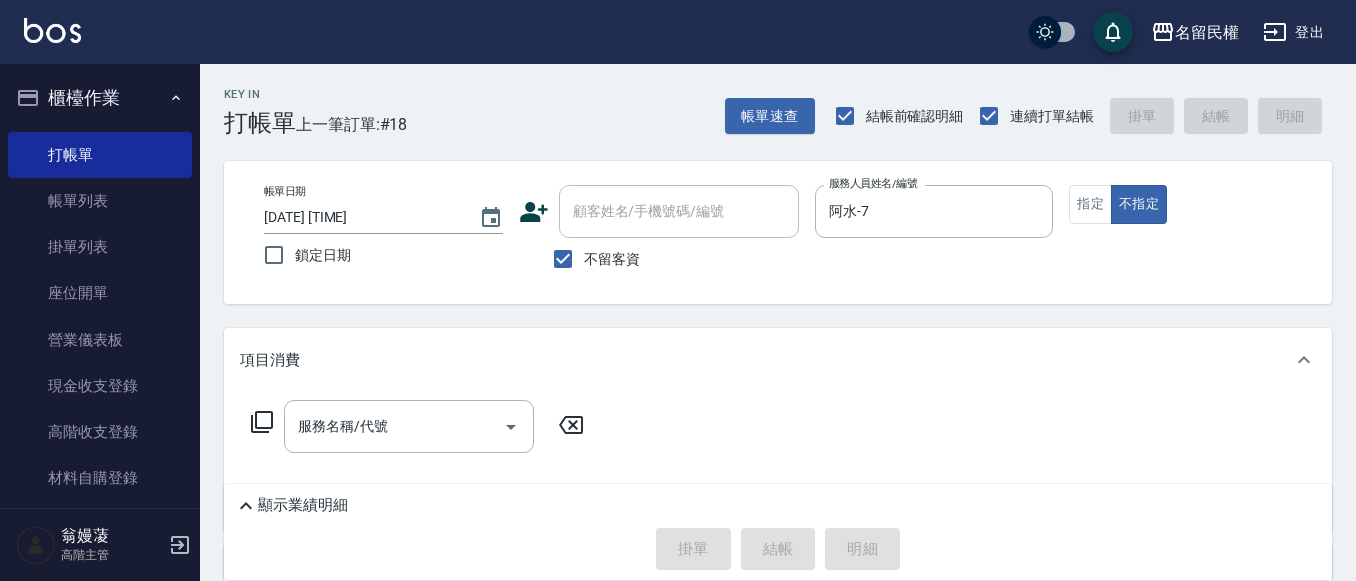 drag, startPoint x: 343, startPoint y: 423, endPoint x: 348, endPoint y: 409, distance: 14.866069 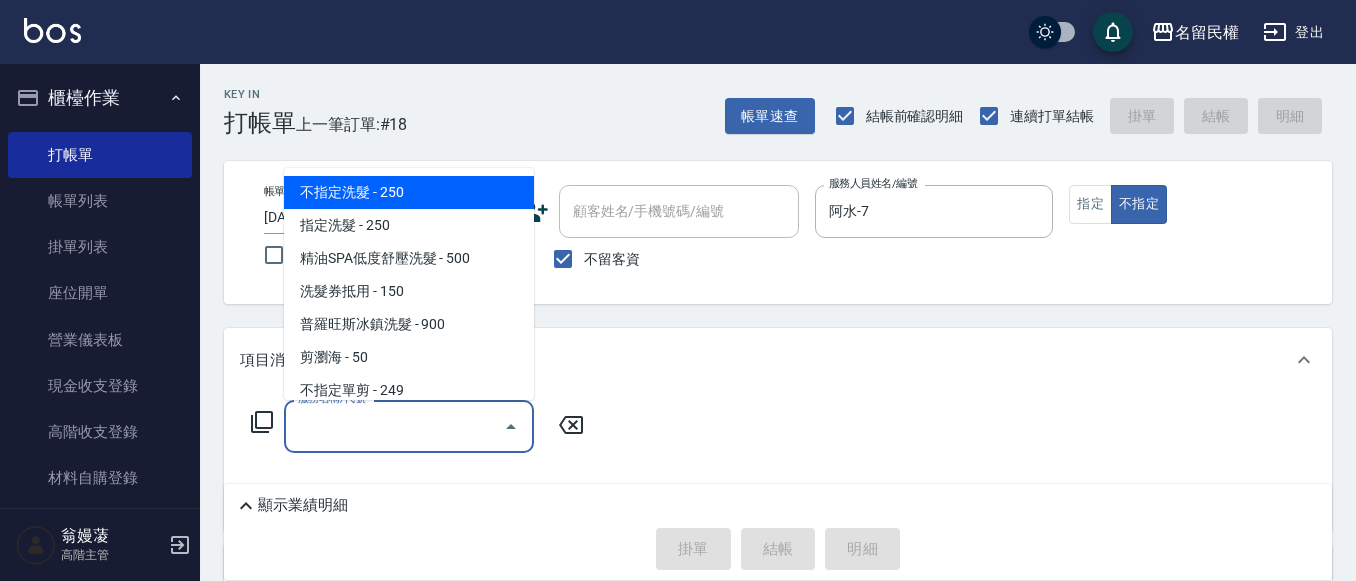 click on "不指定洗髮 - 250" at bounding box center (409, 192) 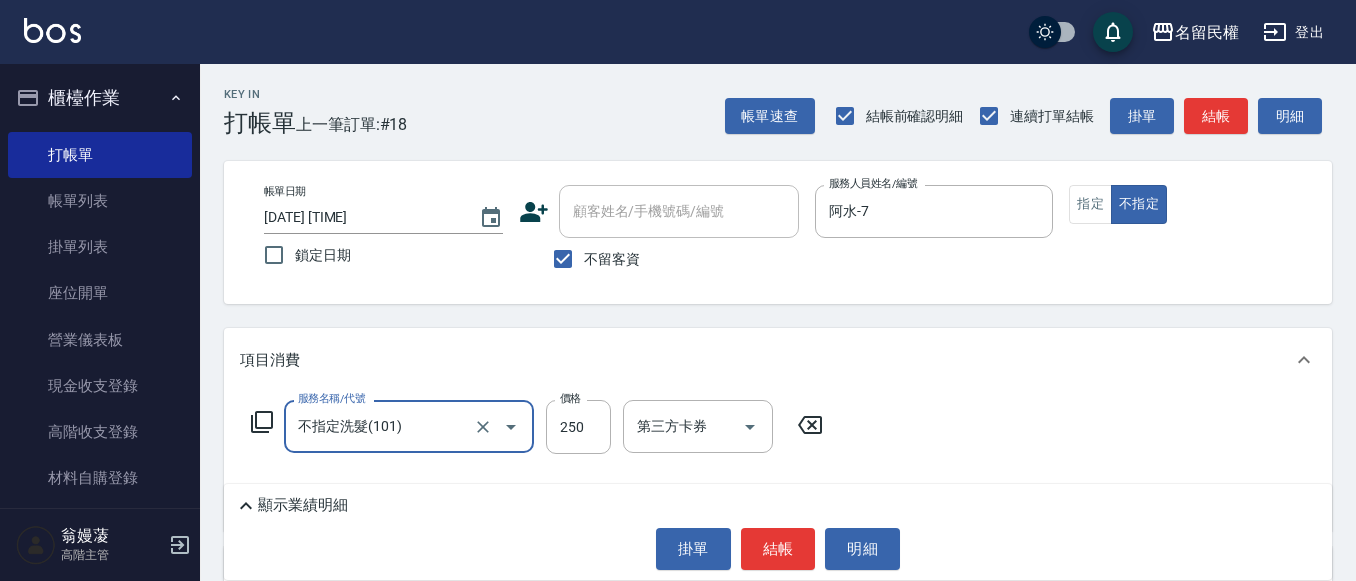type on "不指定洗髮(101)" 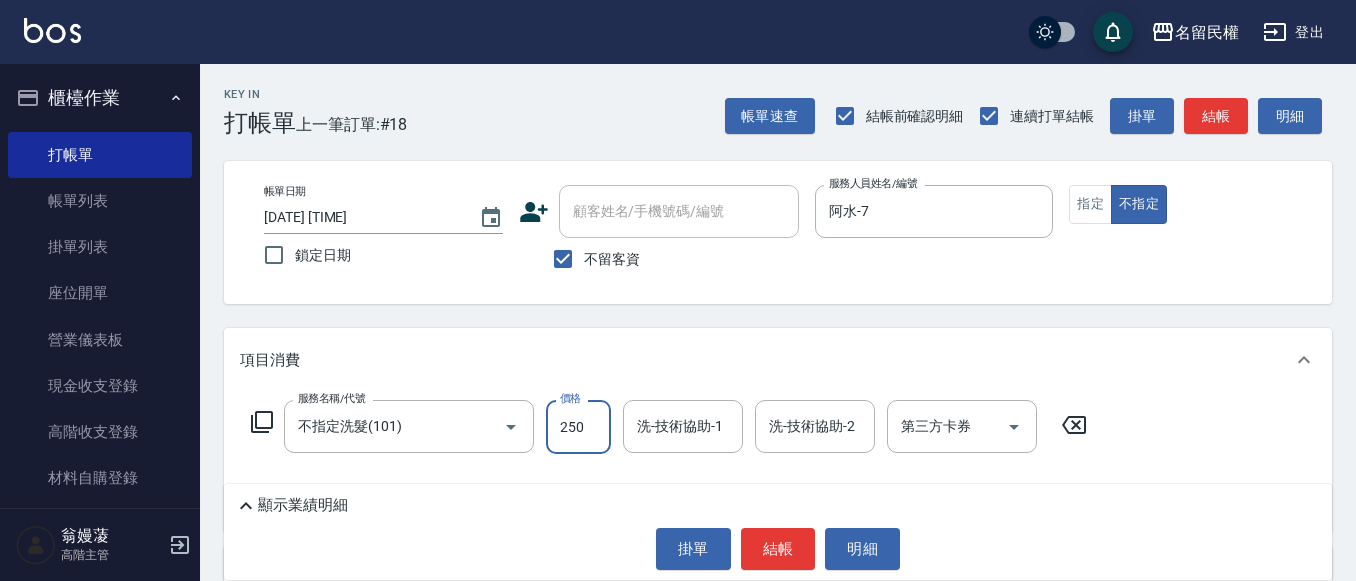 click on "250" at bounding box center (578, 427) 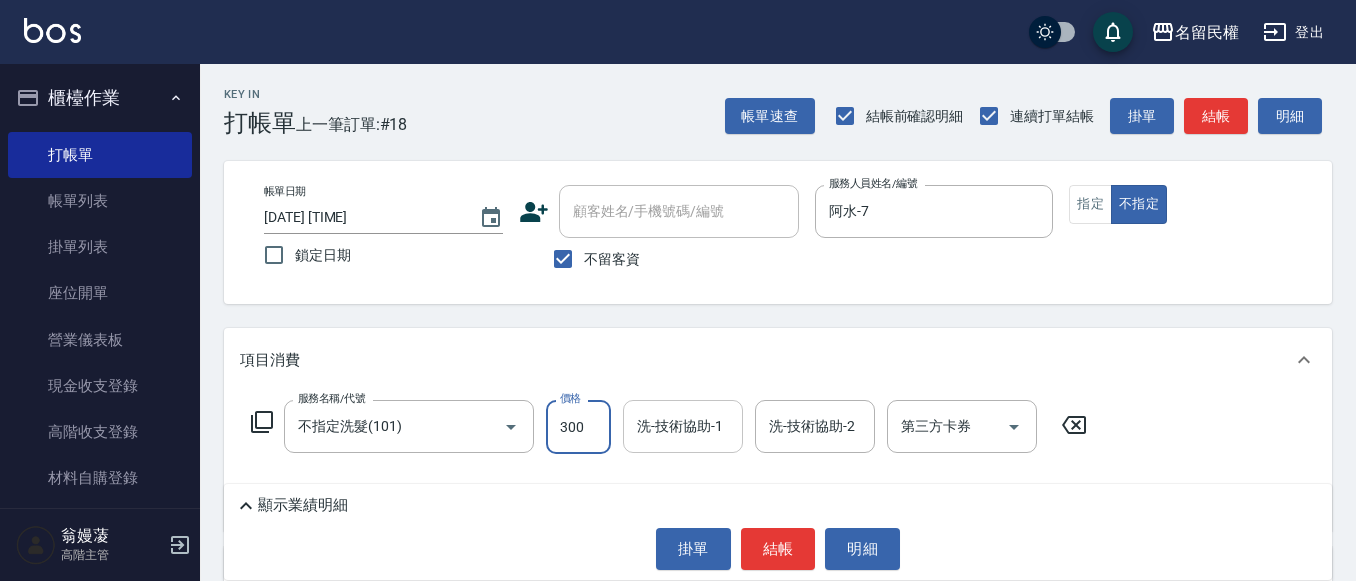 type on "300" 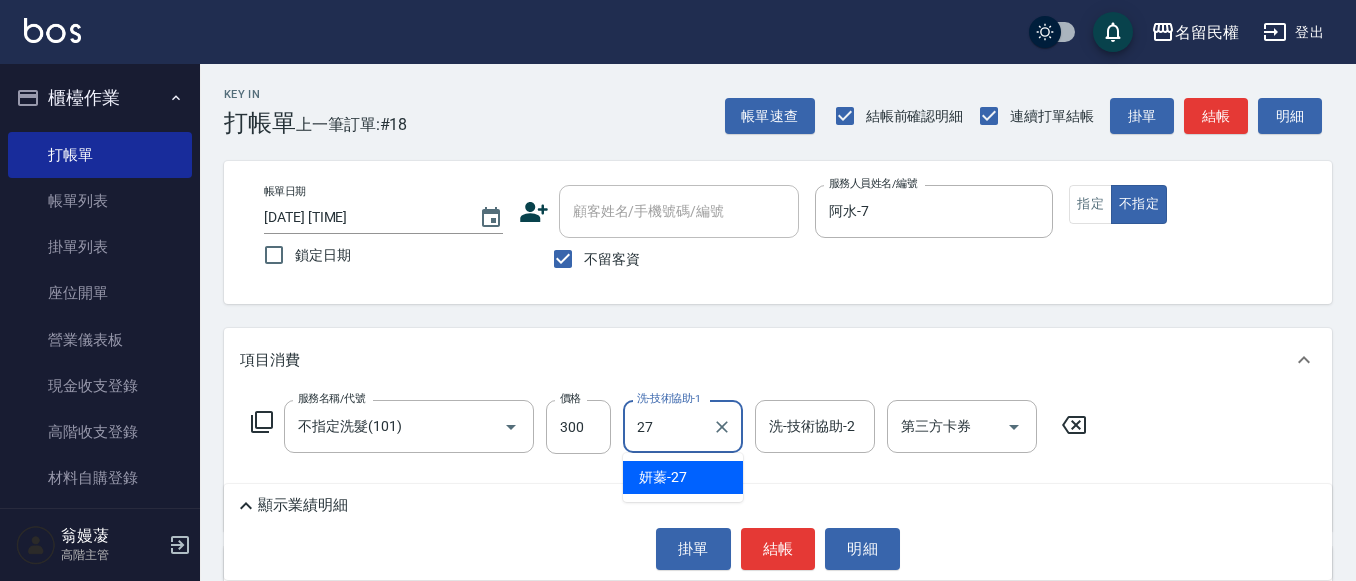 type on "妍蓁-27" 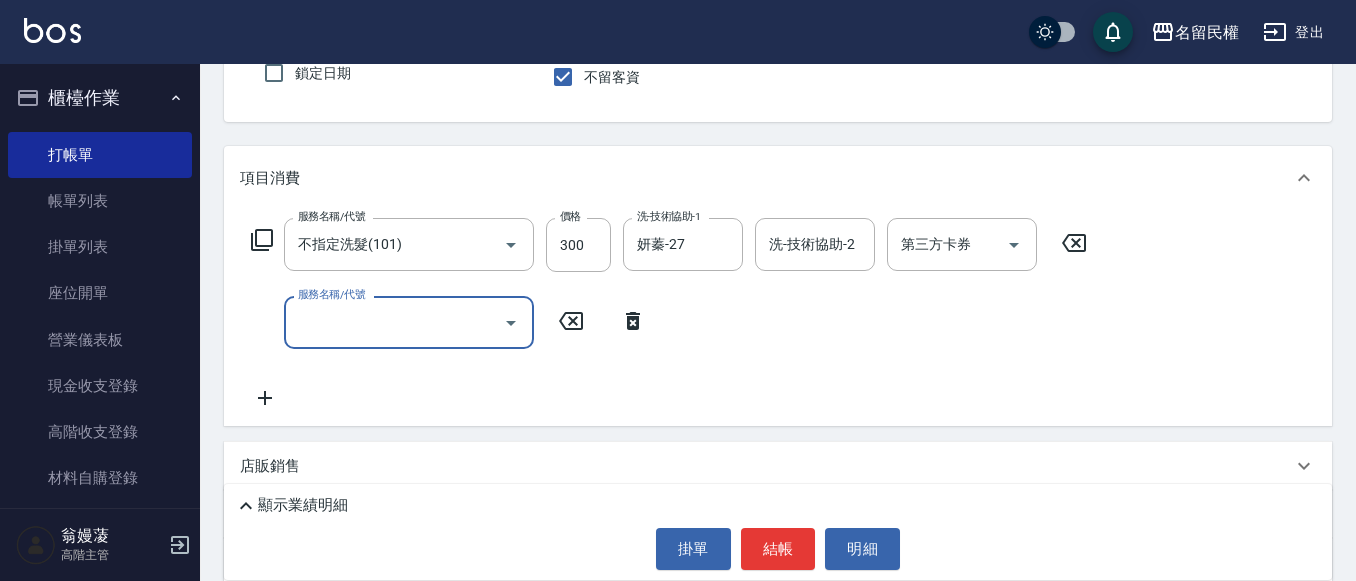 scroll, scrollTop: 200, scrollLeft: 0, axis: vertical 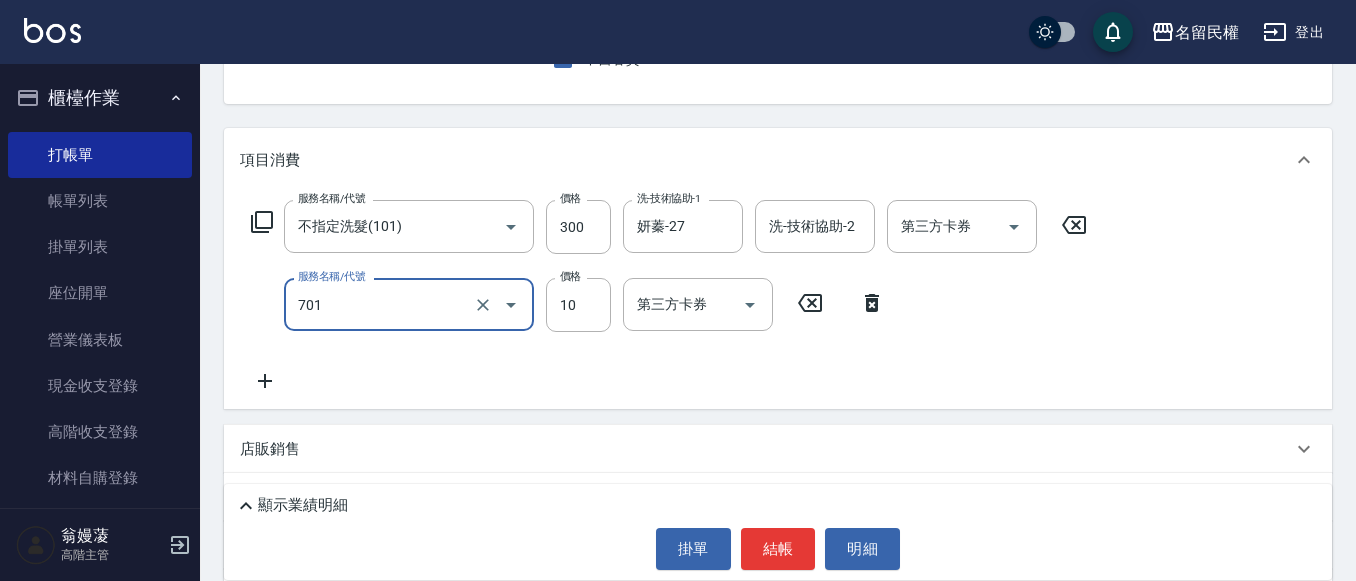 type on "潤絲(701)" 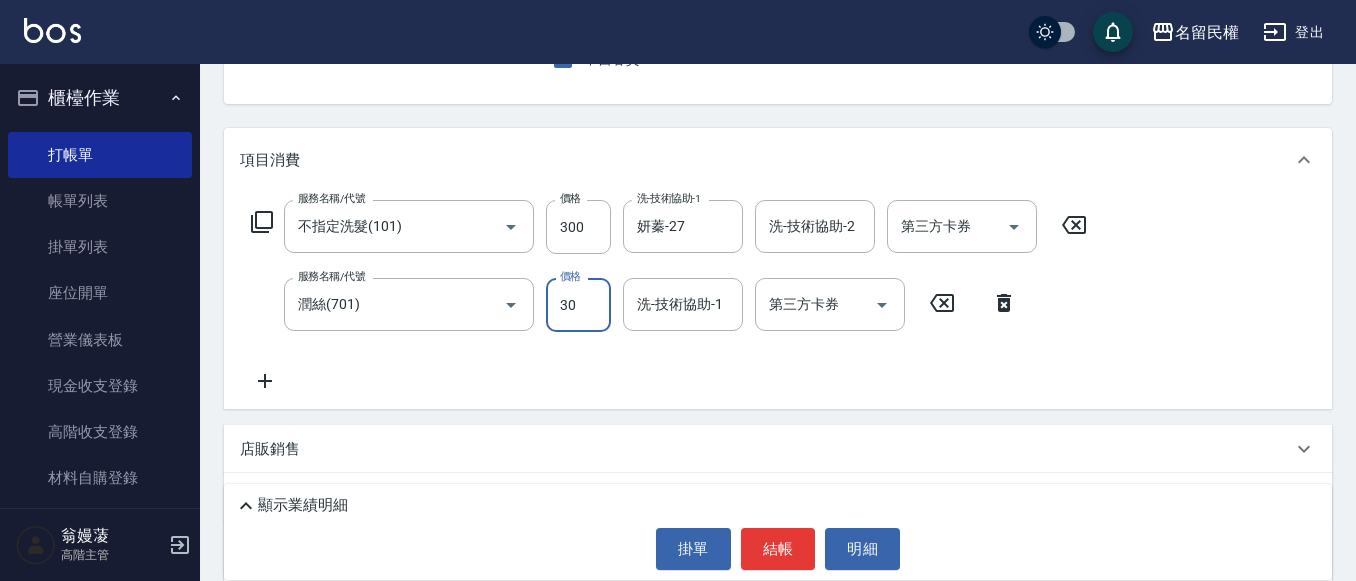 type on "30" 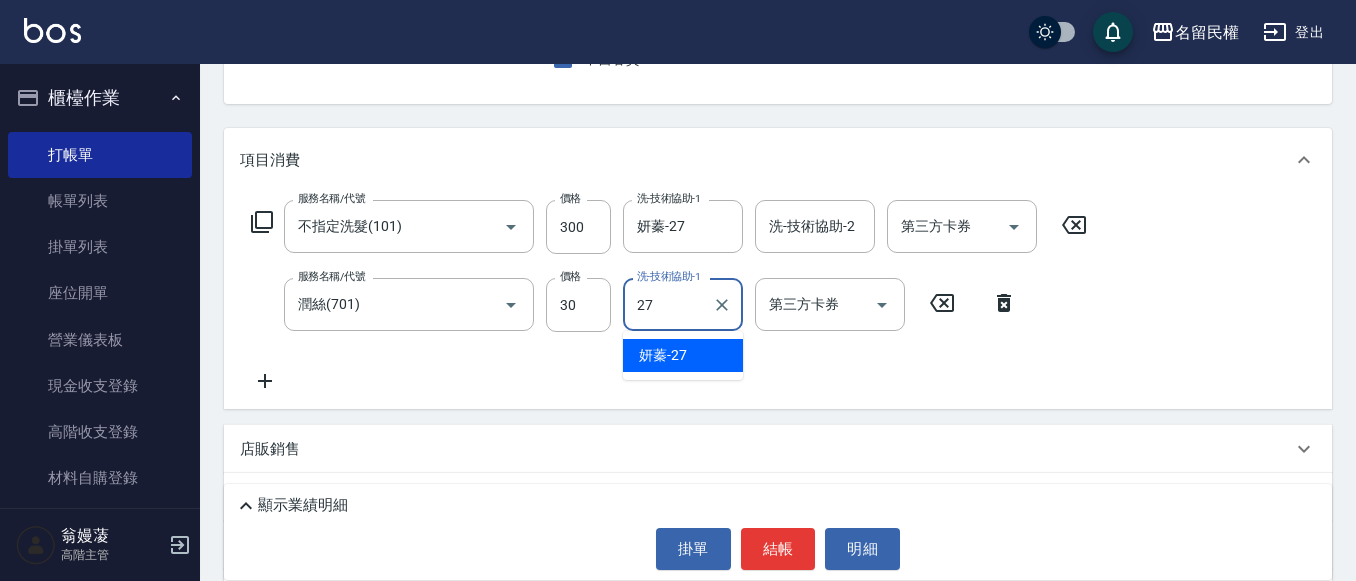 type on "妍蓁-27" 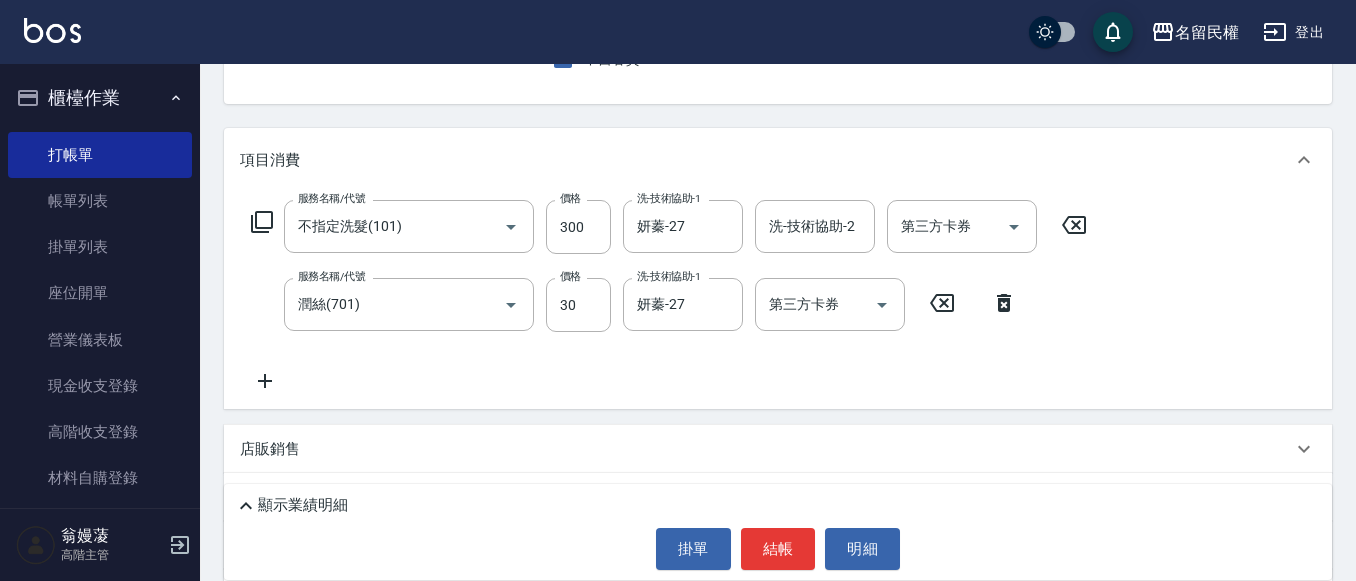 click on "服務名稱/代號 不指定洗髮(101) 服務名稱/代號 價格 300 價格 洗-技術協助-1 [NAME]-[NUMBER] 洗-技術協助-1 洗-技術協助-2 洗-技術協助-2 第三方卡券 第三方卡券 服務名稱/代號 潤絲(701) 服務名稱/代號 價格 30 價格 洗-技術協助-1 [NAME]-[NUMBER] 洗-技術協助-1 第三方卡券 第三方卡券" at bounding box center [669, 296] 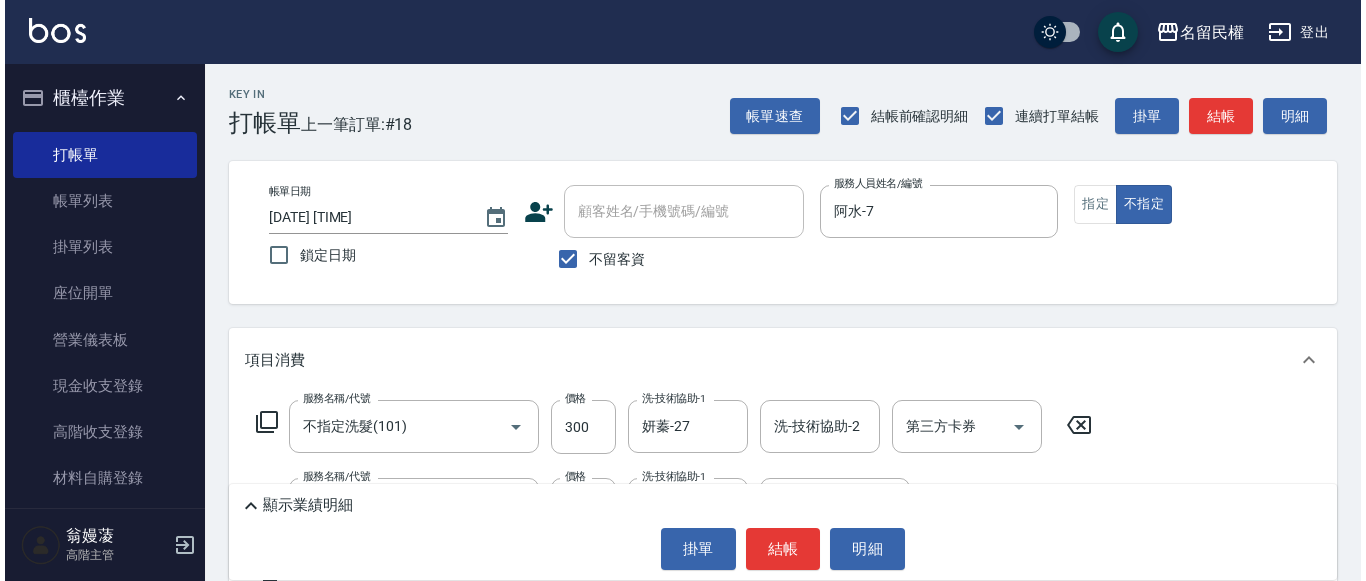 scroll, scrollTop: 100, scrollLeft: 0, axis: vertical 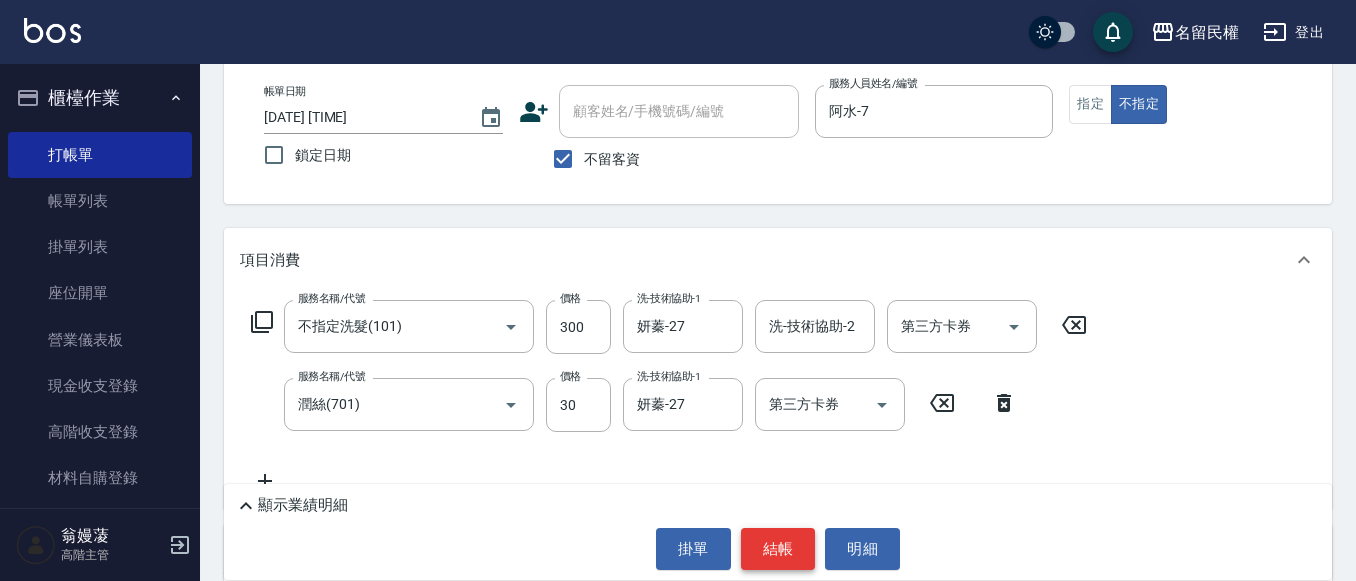 click on "結帳" at bounding box center [778, 549] 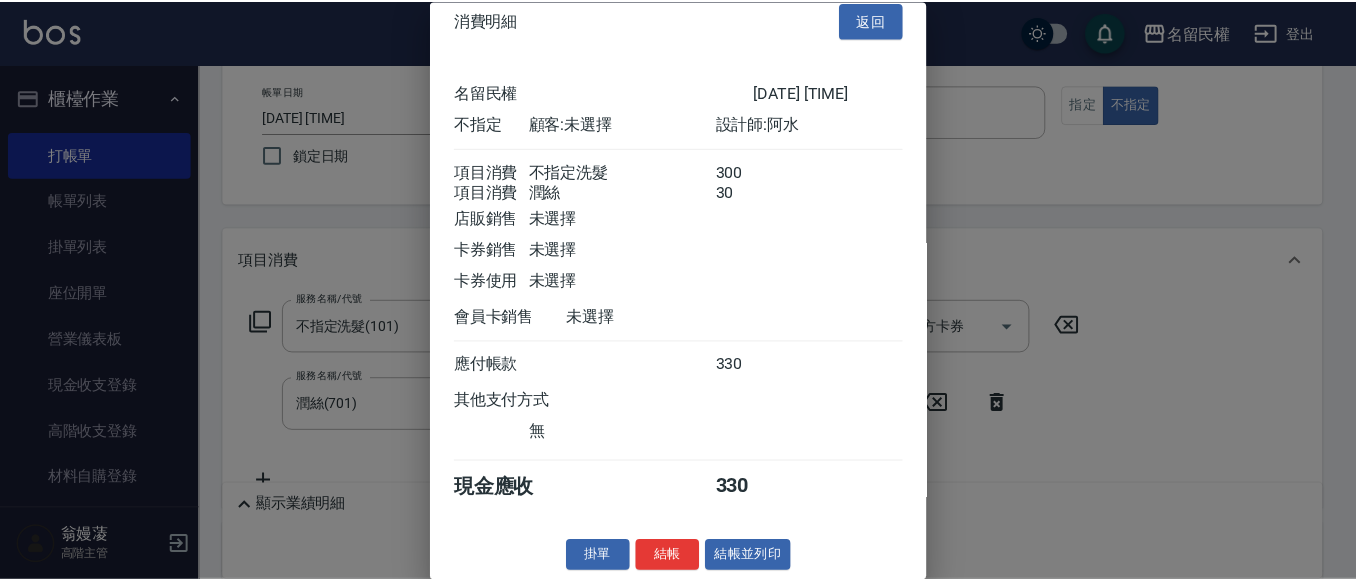 scroll, scrollTop: 50, scrollLeft: 0, axis: vertical 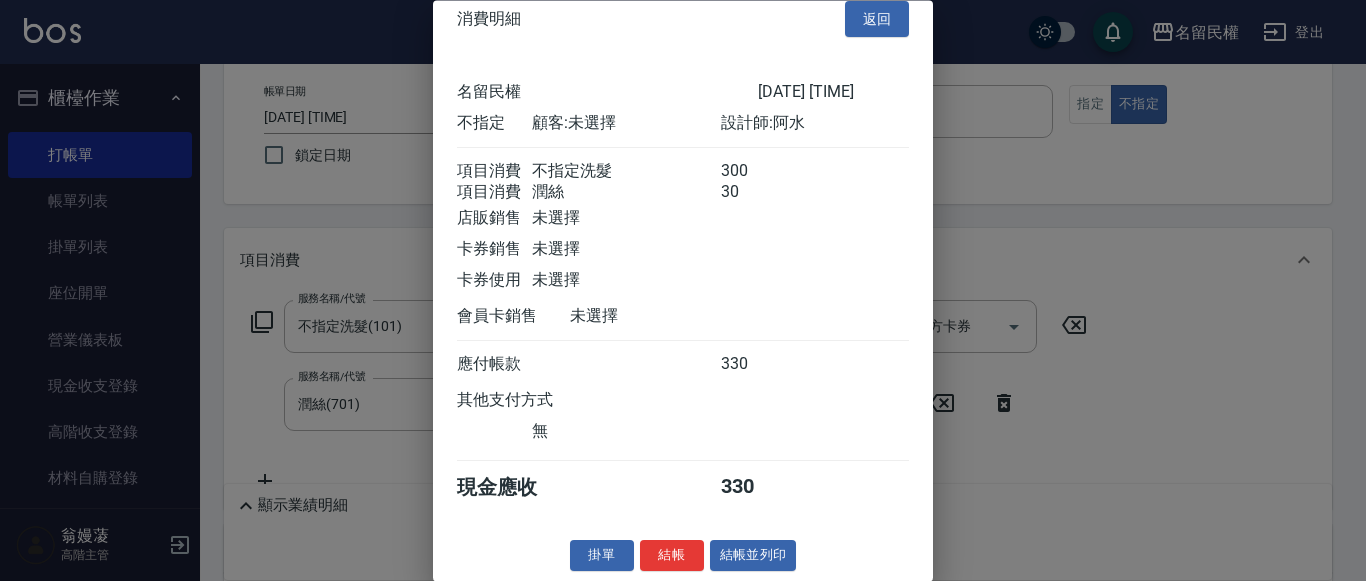 click on "結帳" at bounding box center [672, 556] 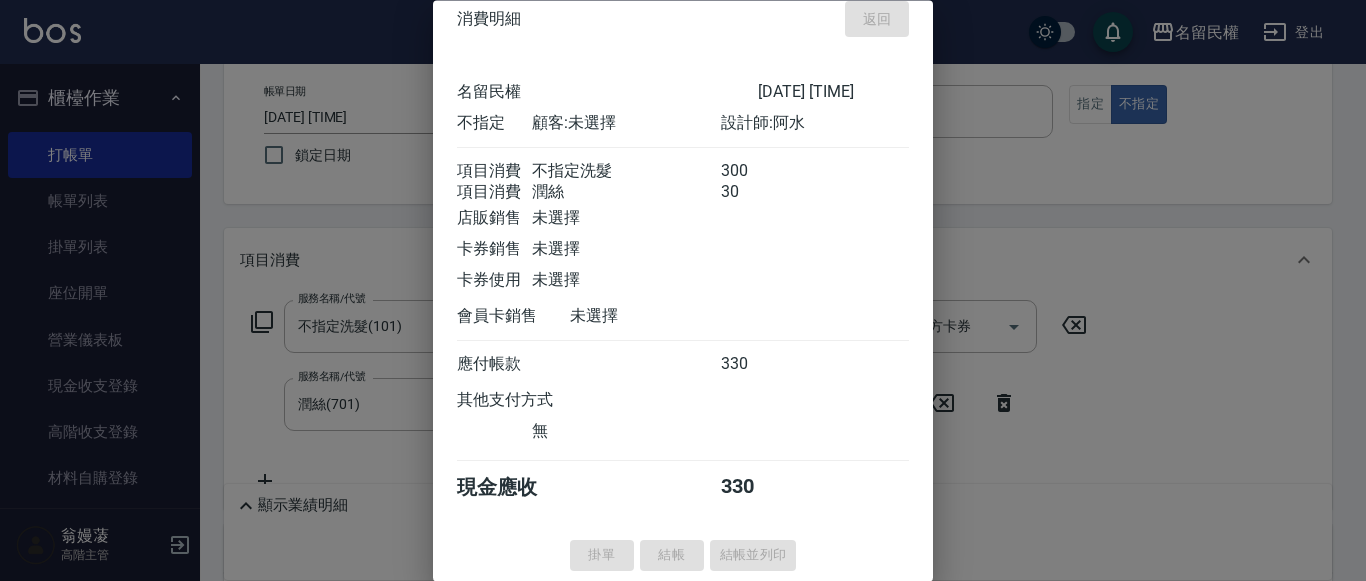 type 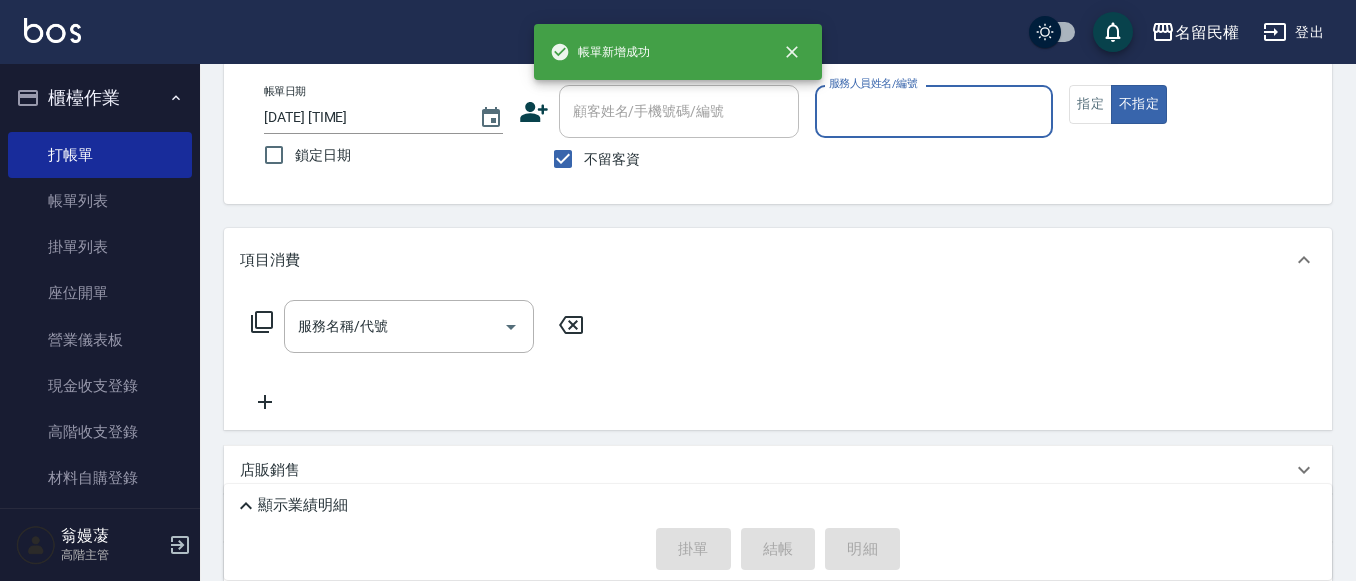 scroll, scrollTop: 0, scrollLeft: 0, axis: both 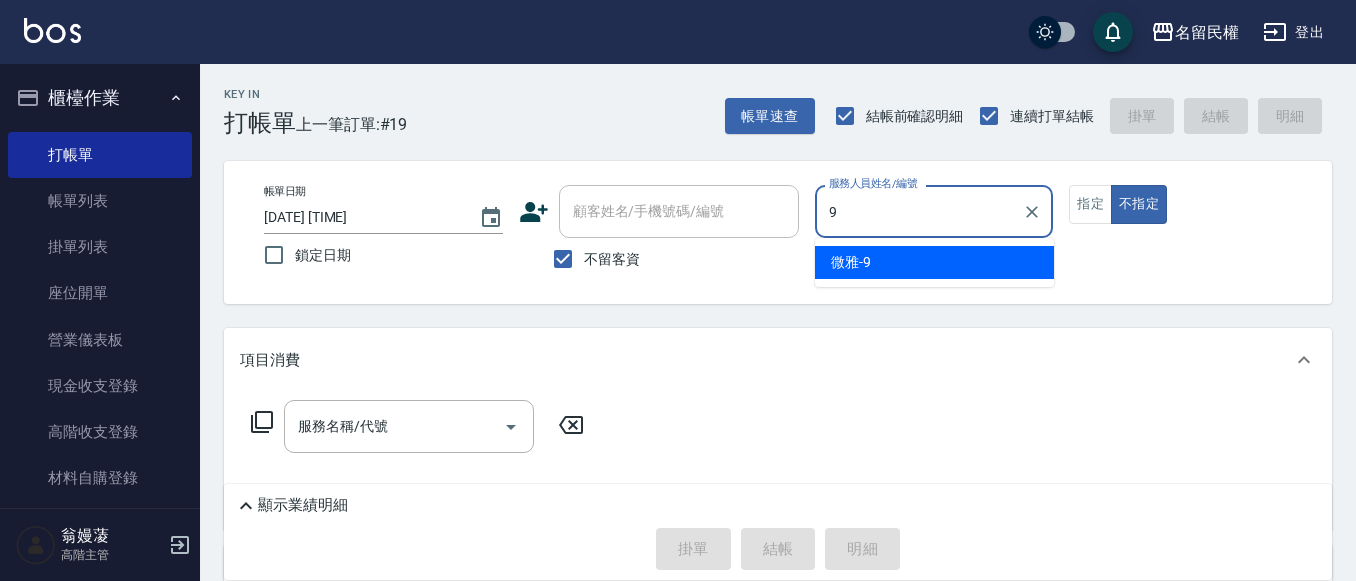 type on "微雅-9" 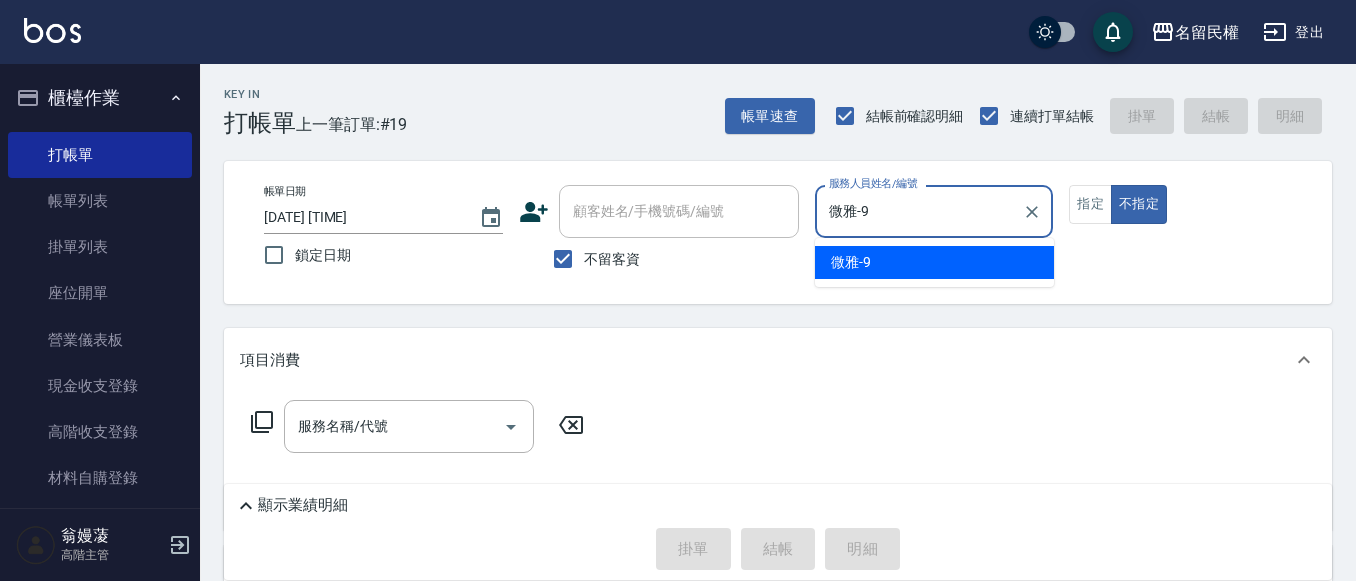 type on "false" 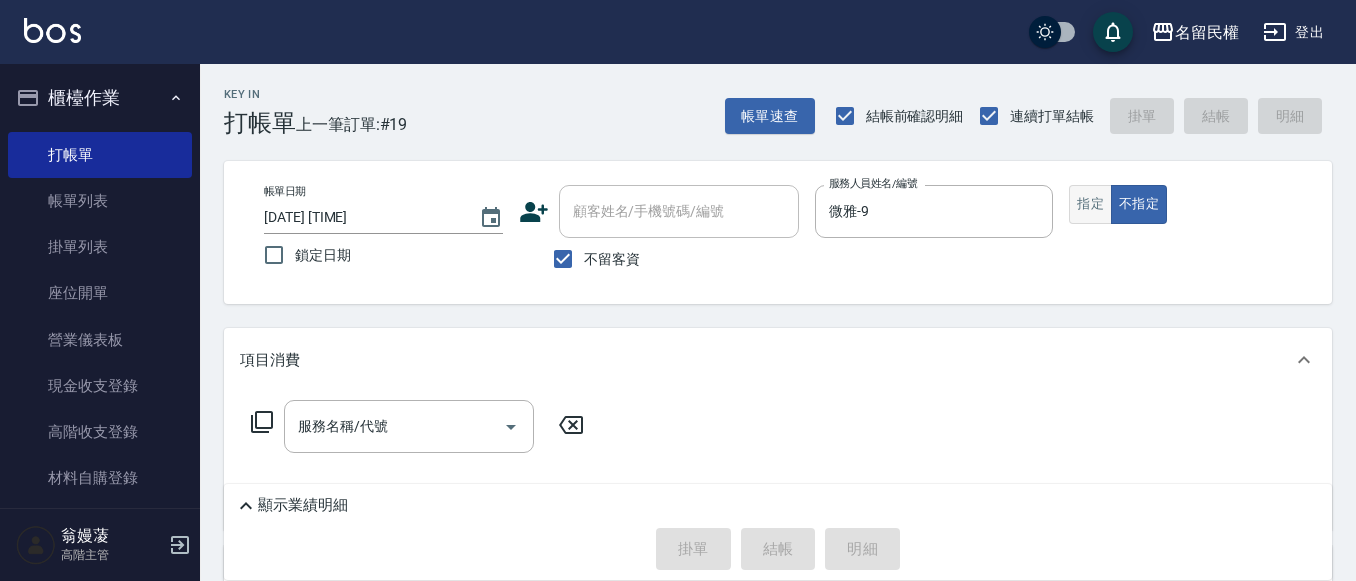 click on "指定" at bounding box center (1090, 204) 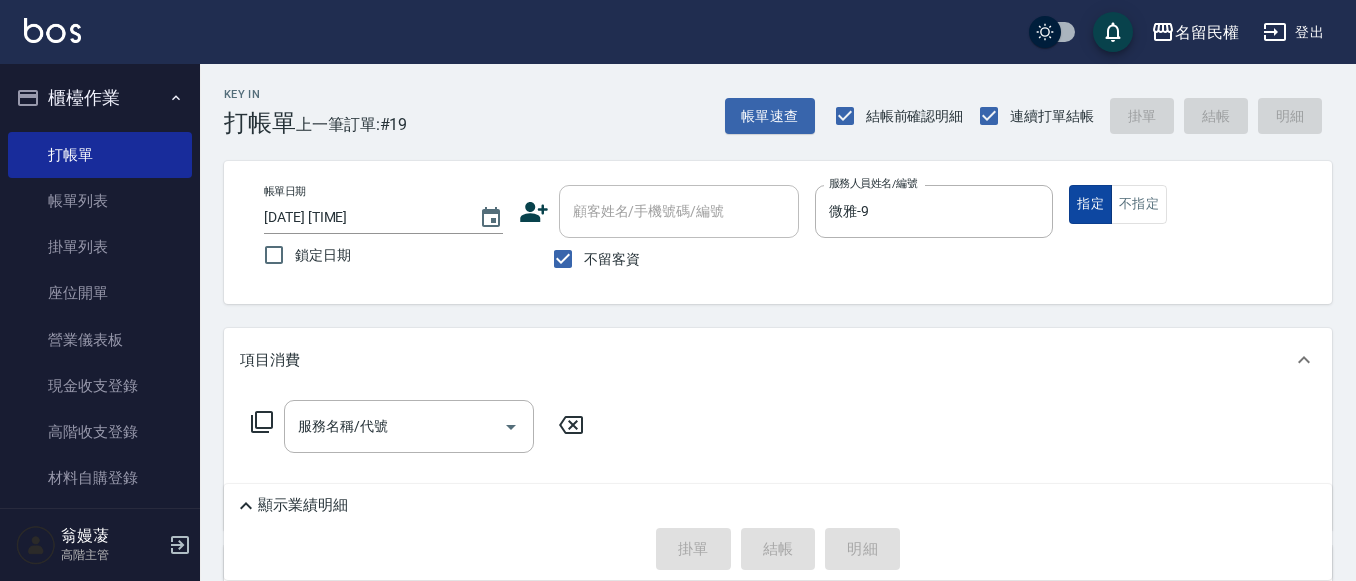 type on "true" 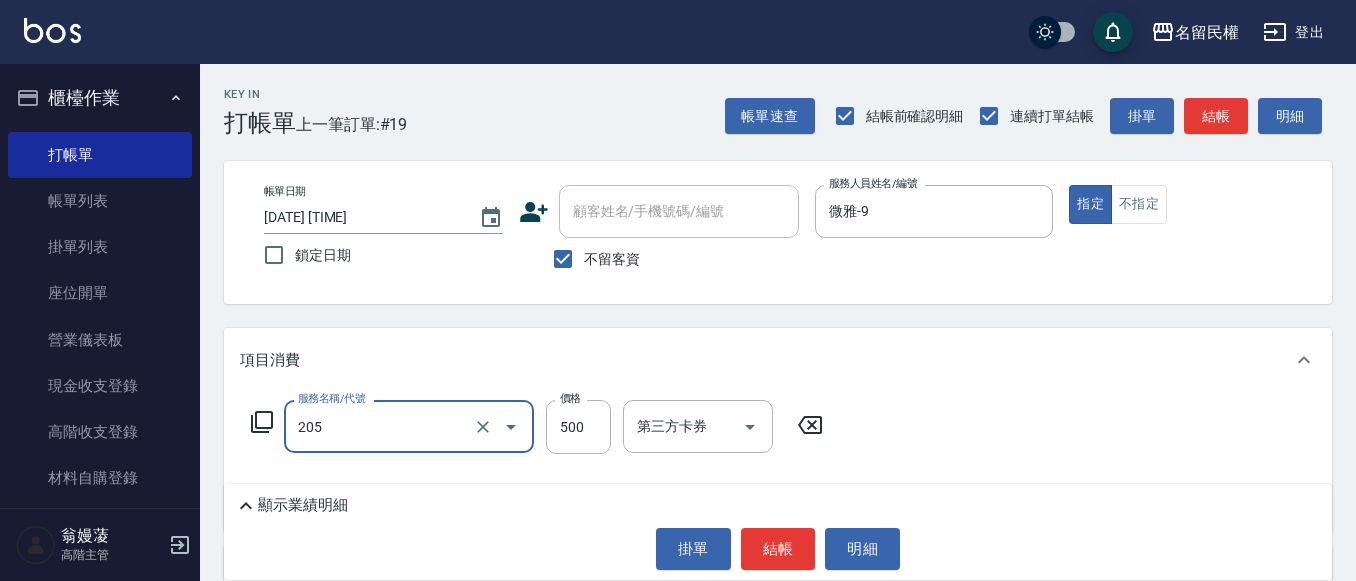 type on "指定洗剪(205)" 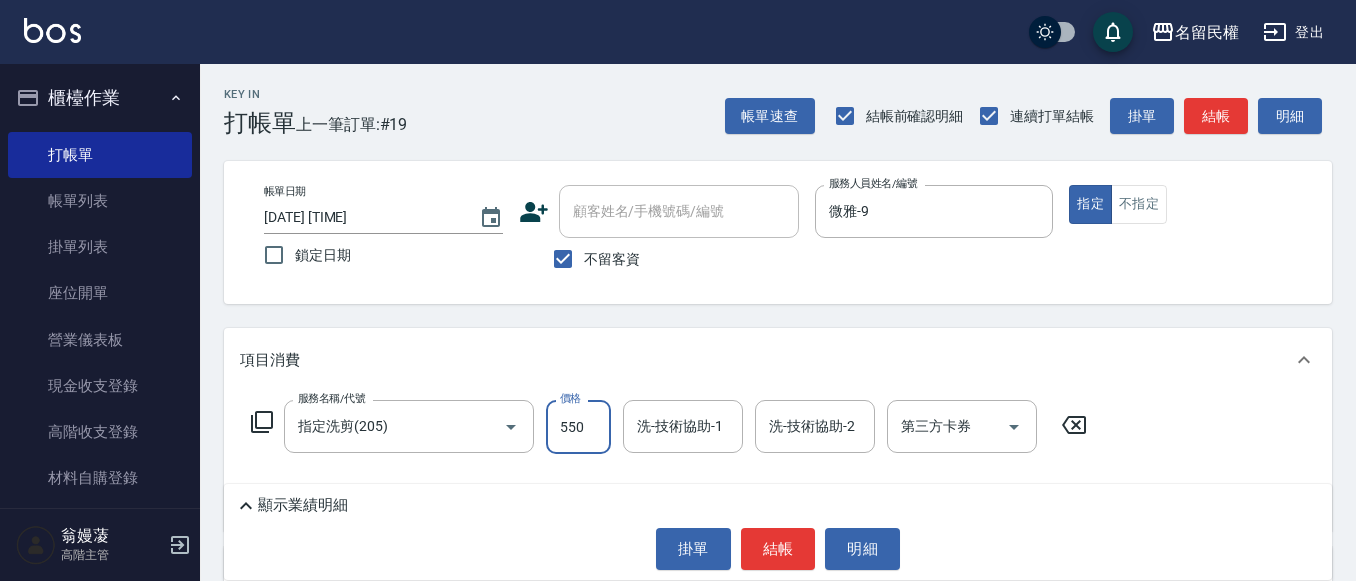 type on "550" 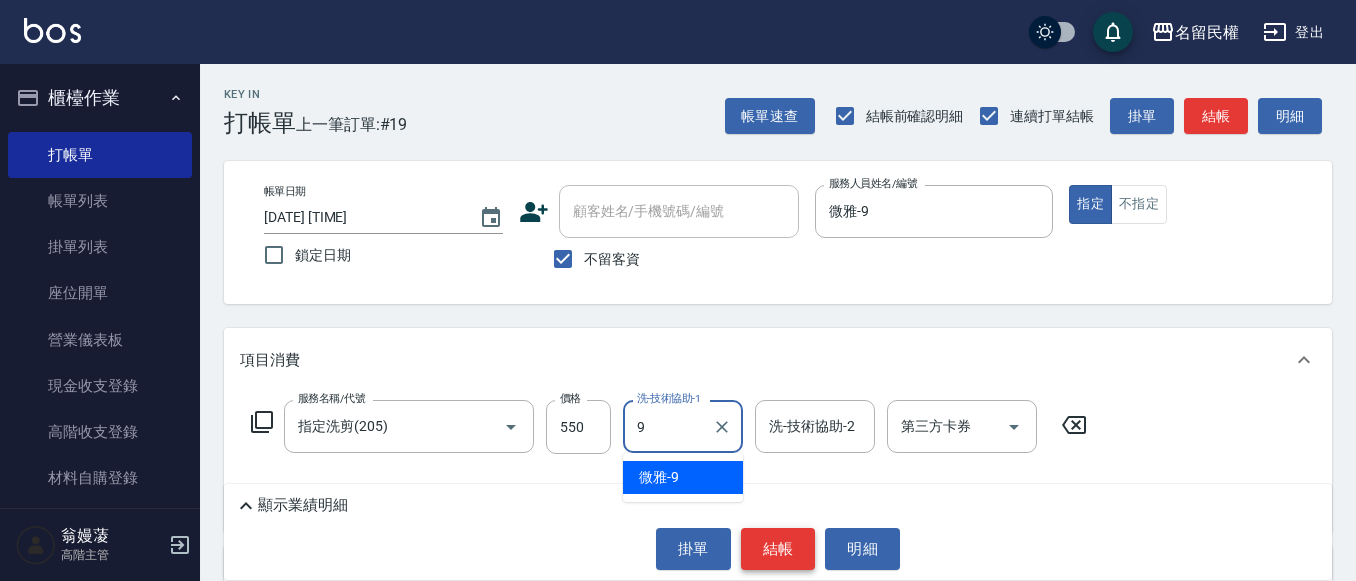 type on "微雅-9" 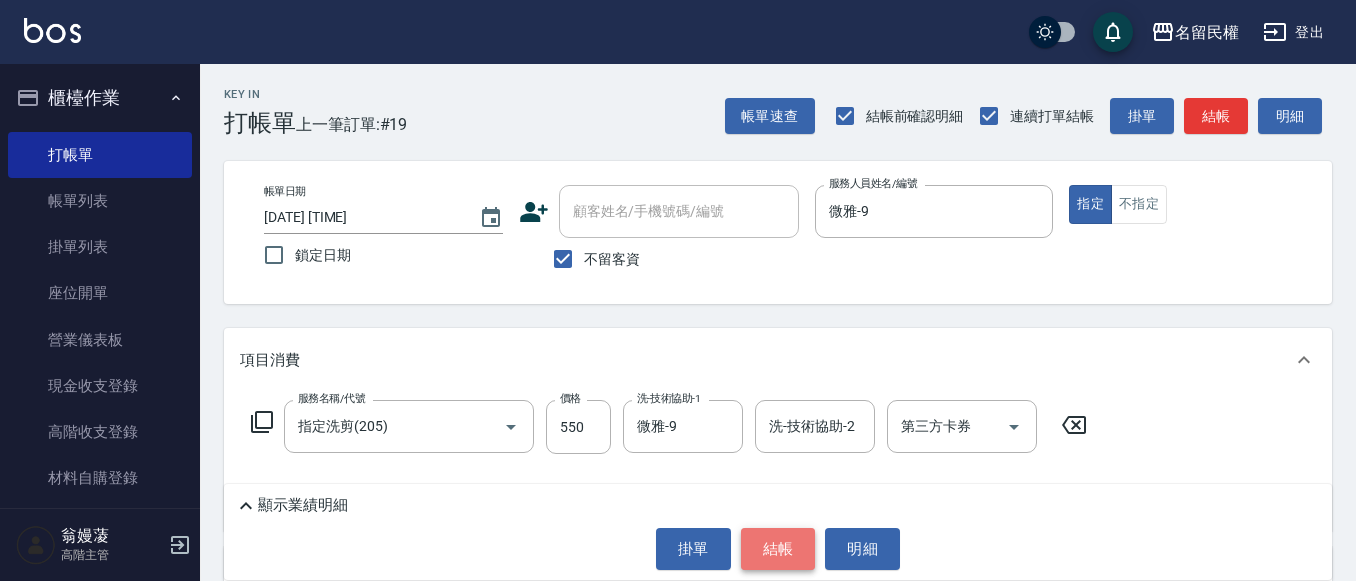 click on "結帳" at bounding box center (778, 549) 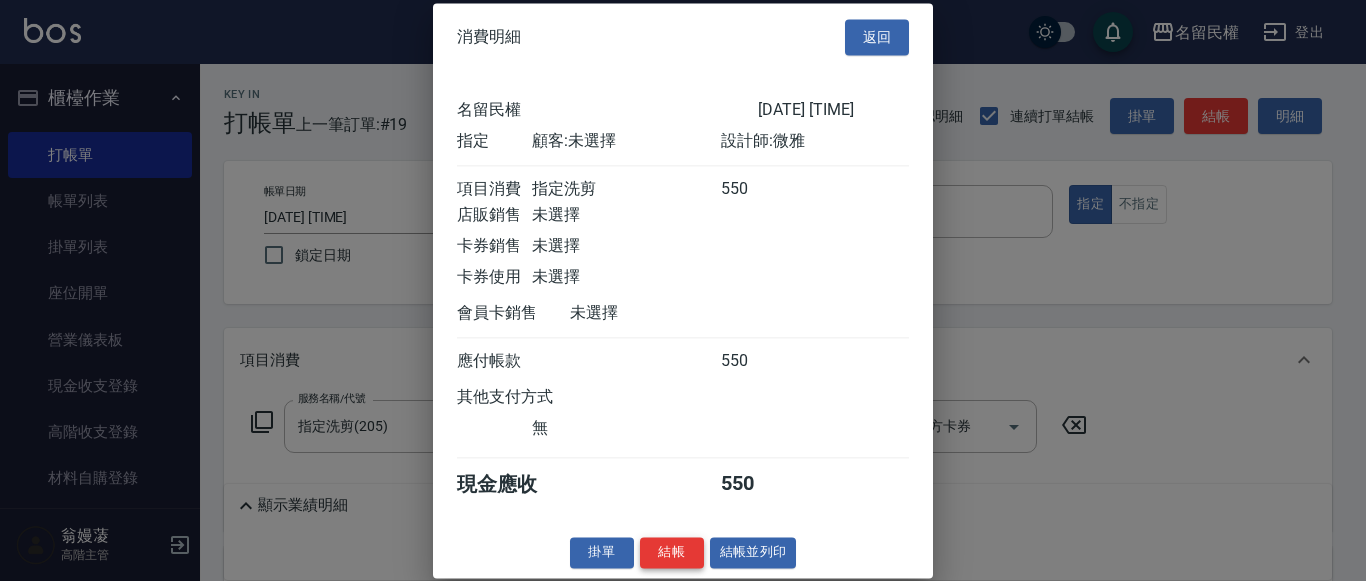 click on "結帳" at bounding box center (672, 552) 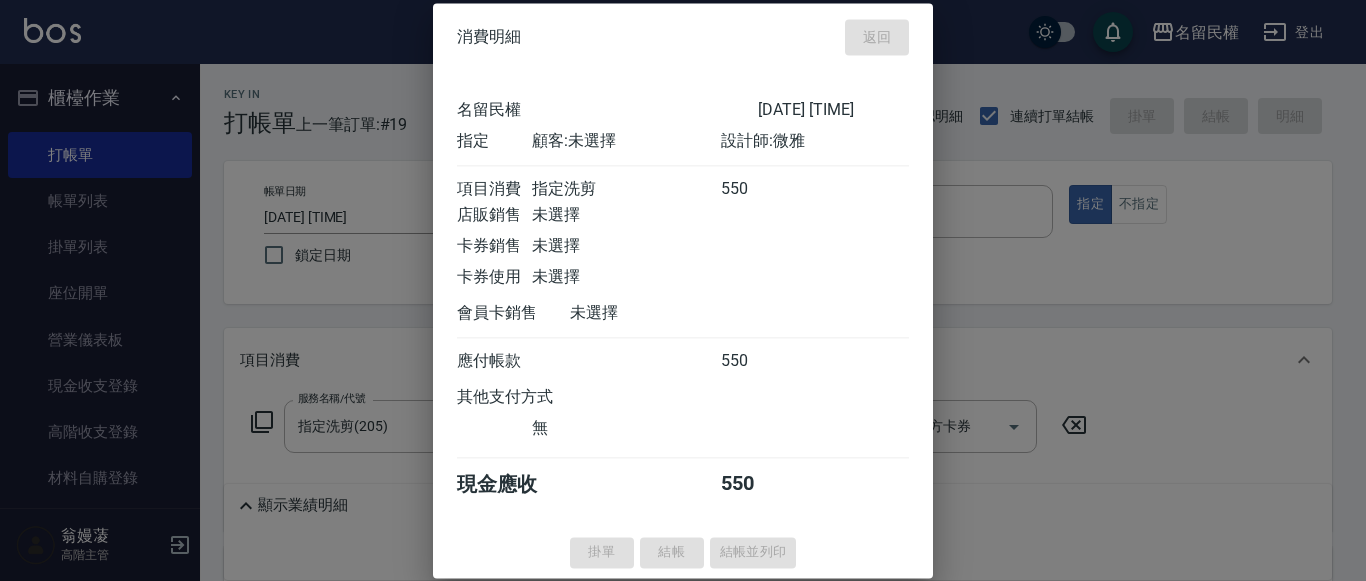 type on "[DATE] [TIME]" 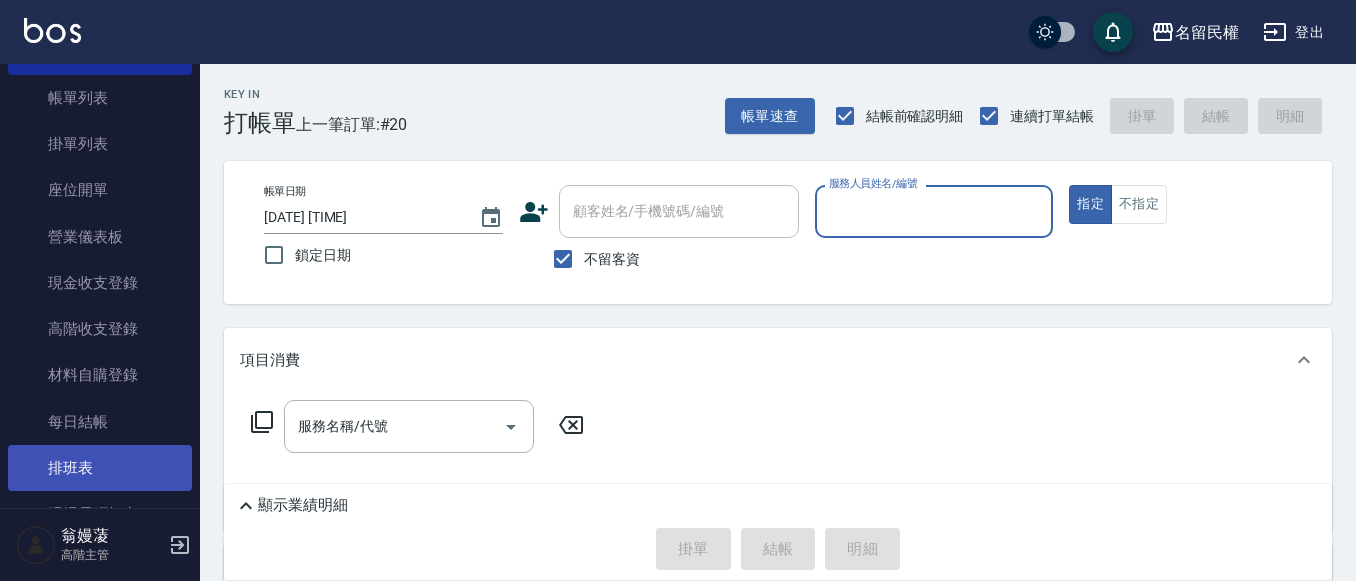 scroll, scrollTop: 200, scrollLeft: 0, axis: vertical 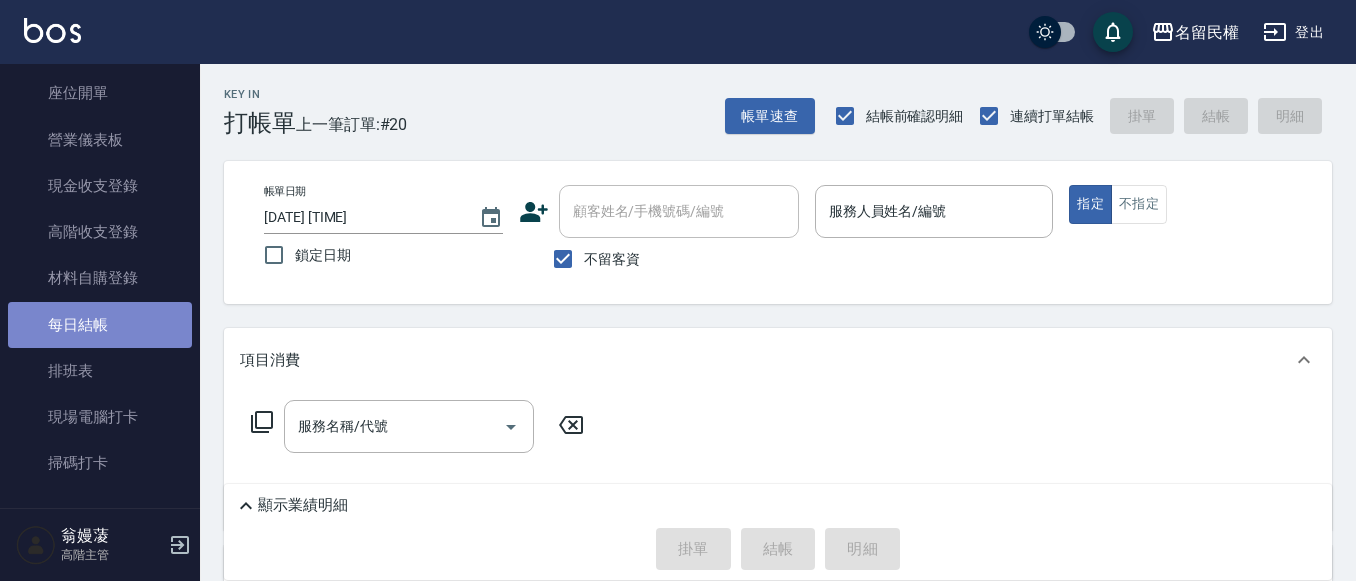 click on "每日結帳" at bounding box center [100, 325] 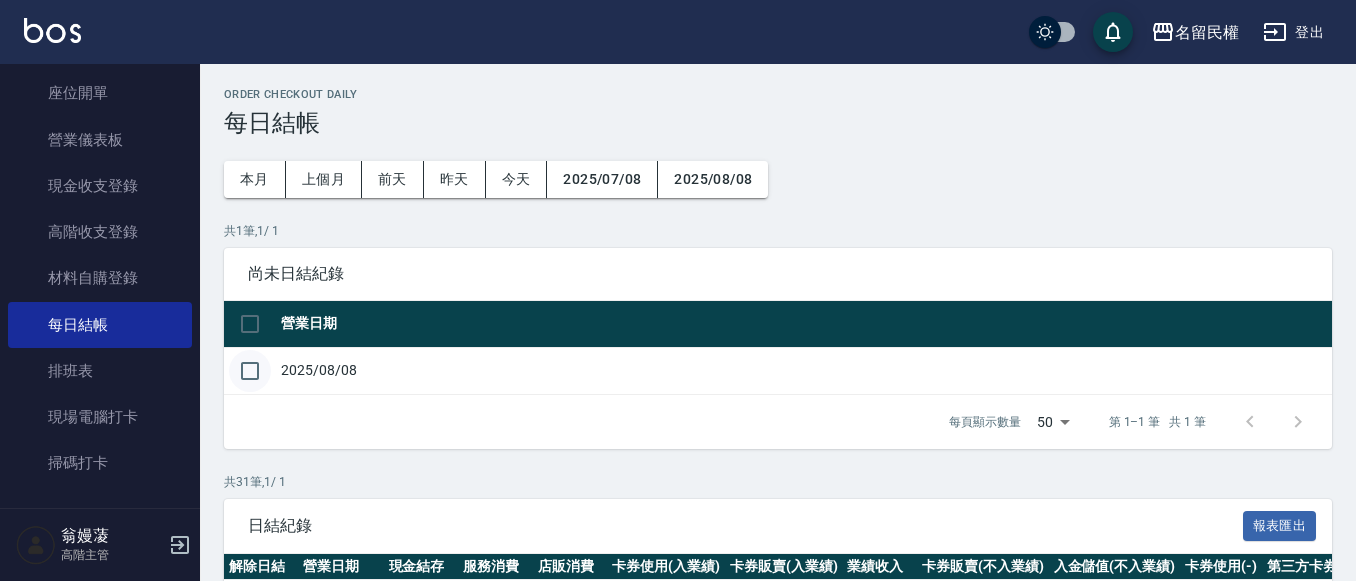 click at bounding box center (250, 371) 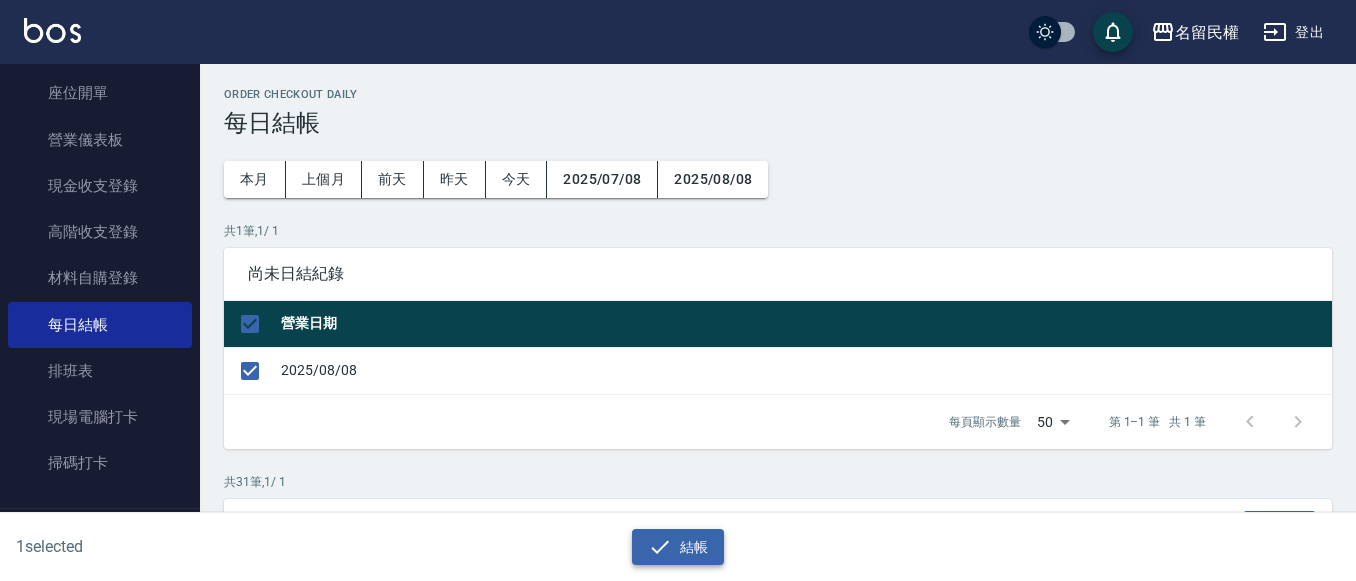 click on "結帳" at bounding box center [678, 547] 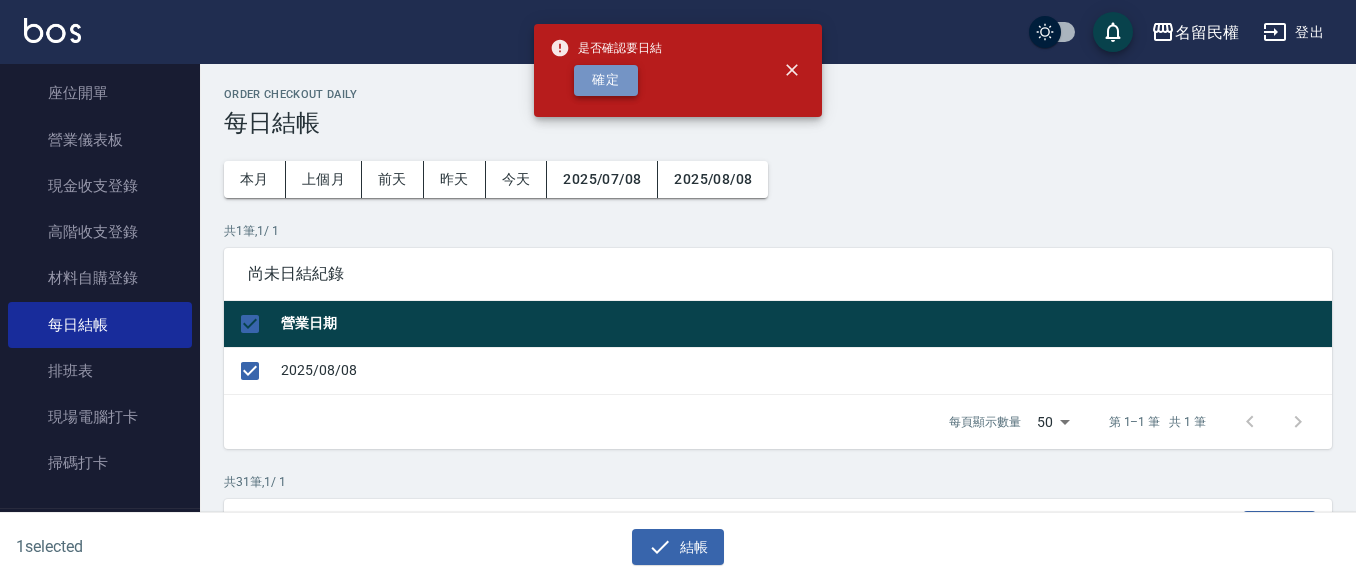 click on "確定" at bounding box center [606, 80] 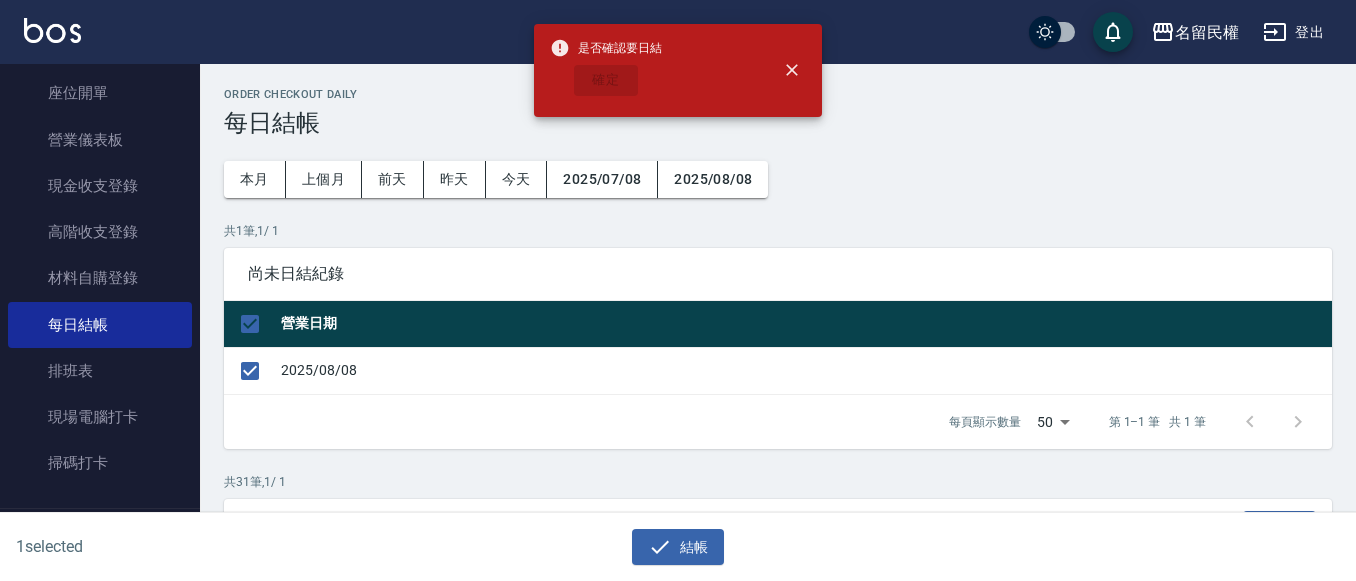 checkbox on "false" 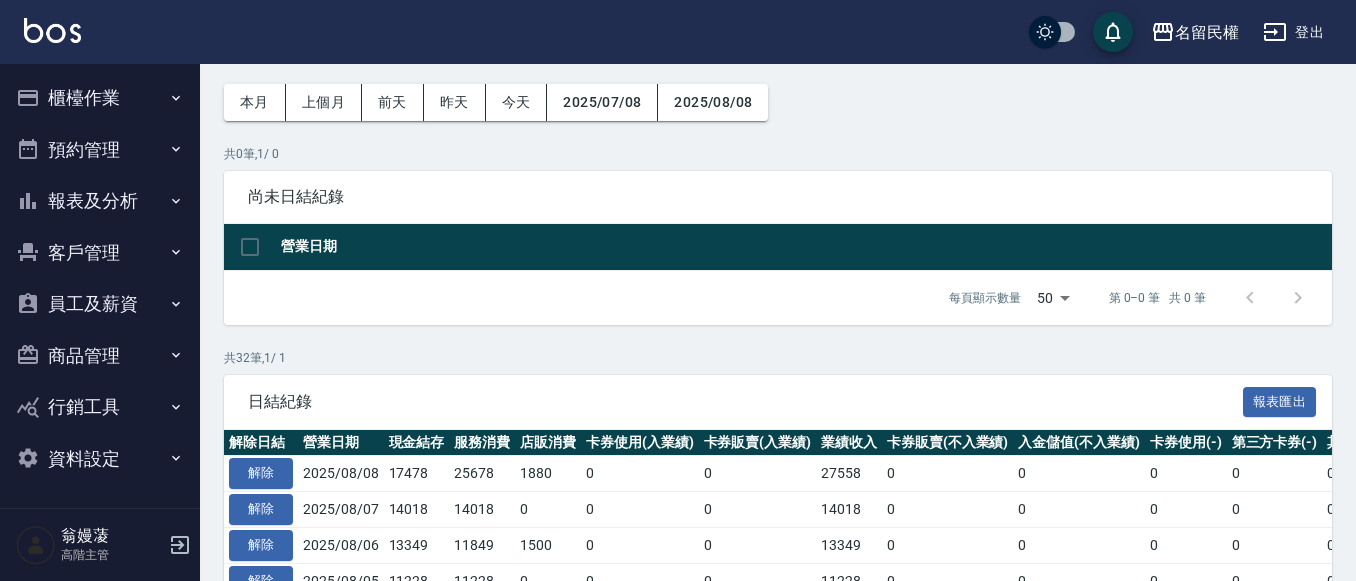scroll, scrollTop: 0, scrollLeft: 0, axis: both 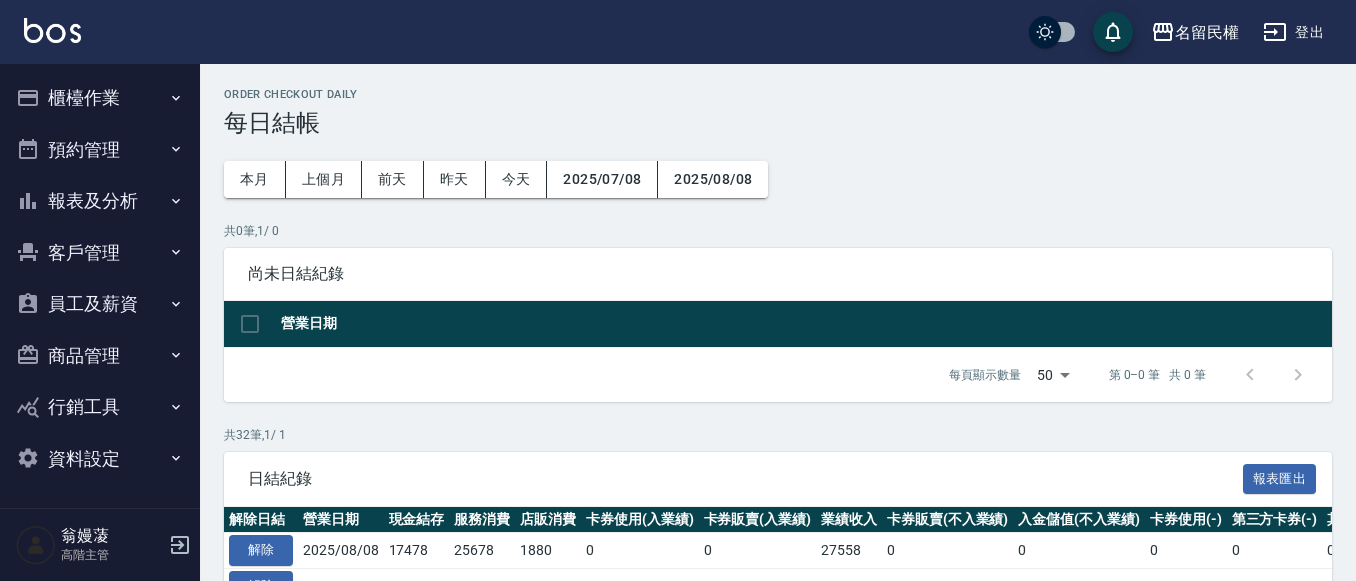click 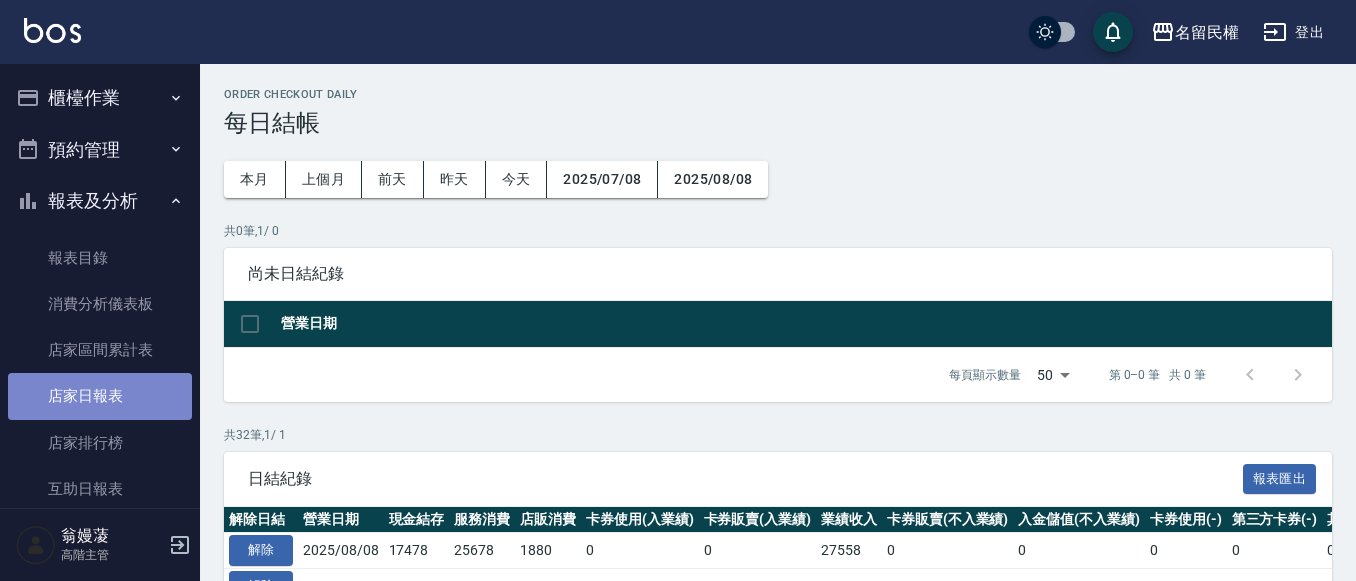 click on "店家日報表" at bounding box center (100, 396) 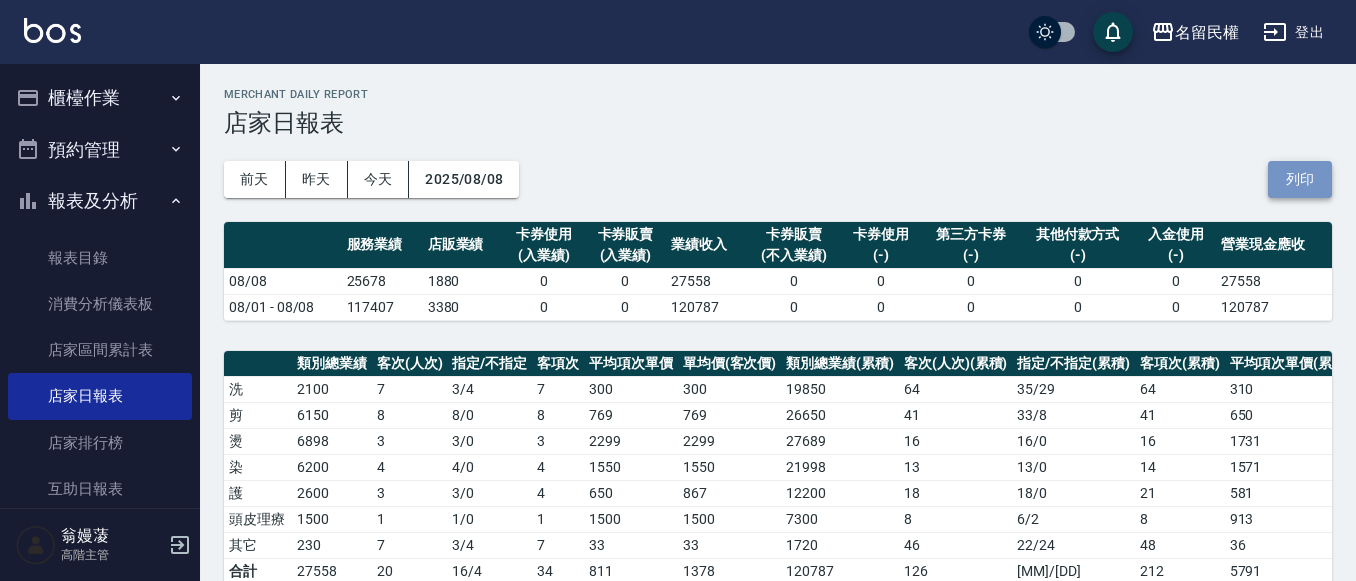 click on "列印" at bounding box center (1300, 179) 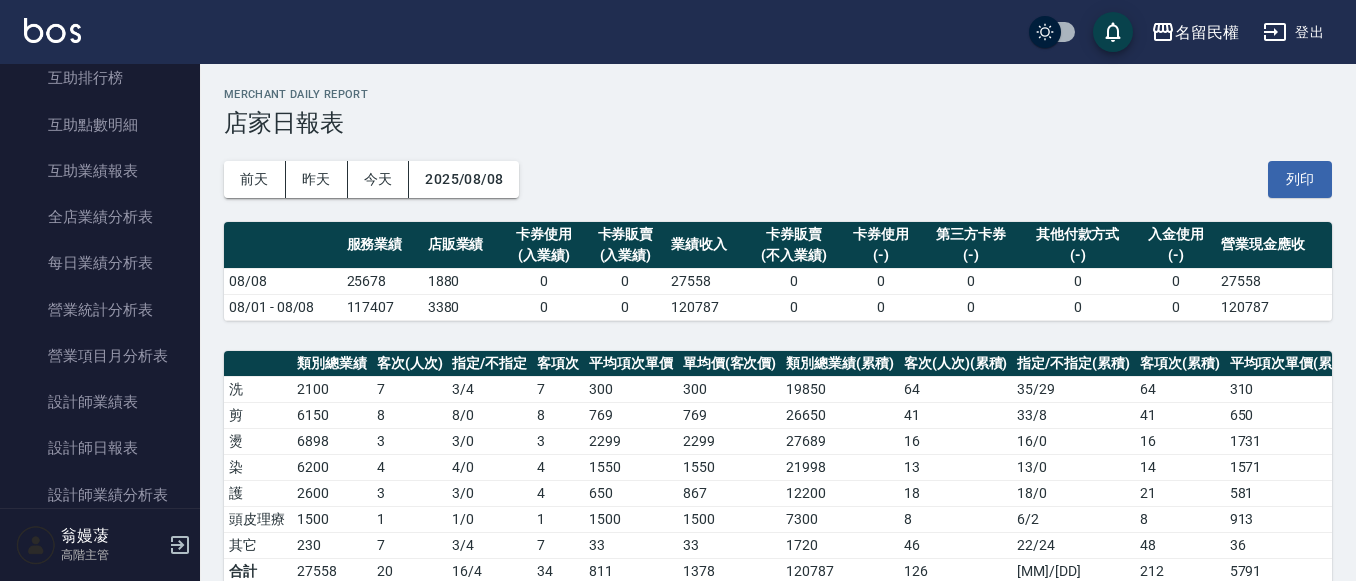scroll, scrollTop: 600, scrollLeft: 0, axis: vertical 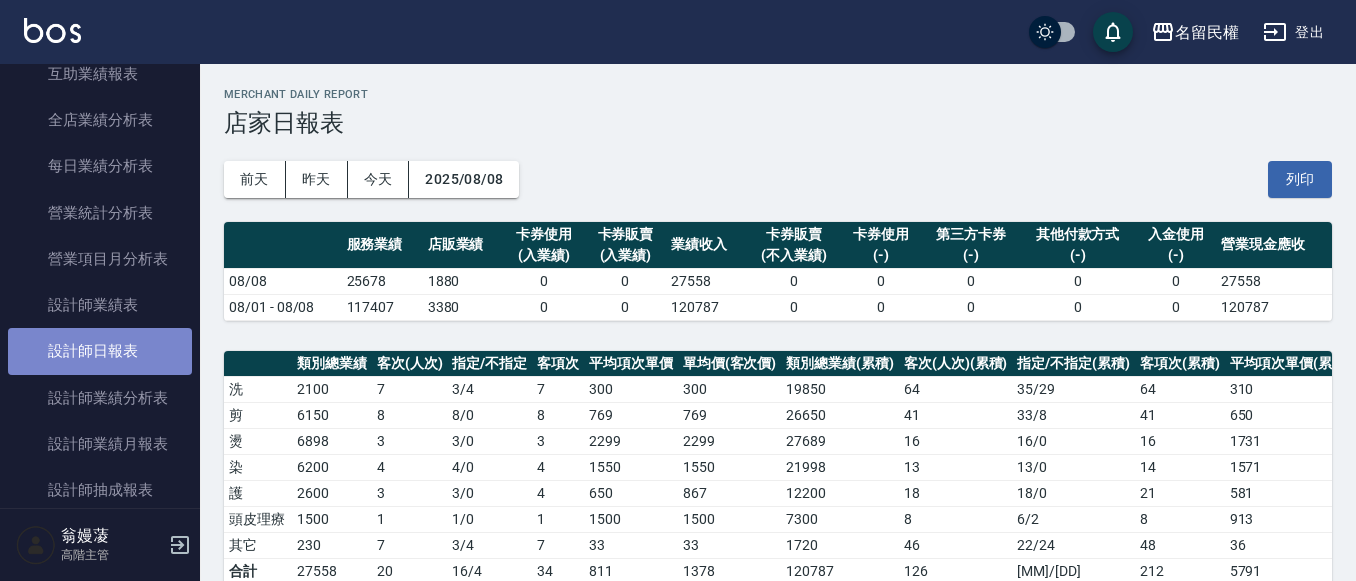 click on "設計師日報表" at bounding box center [100, 351] 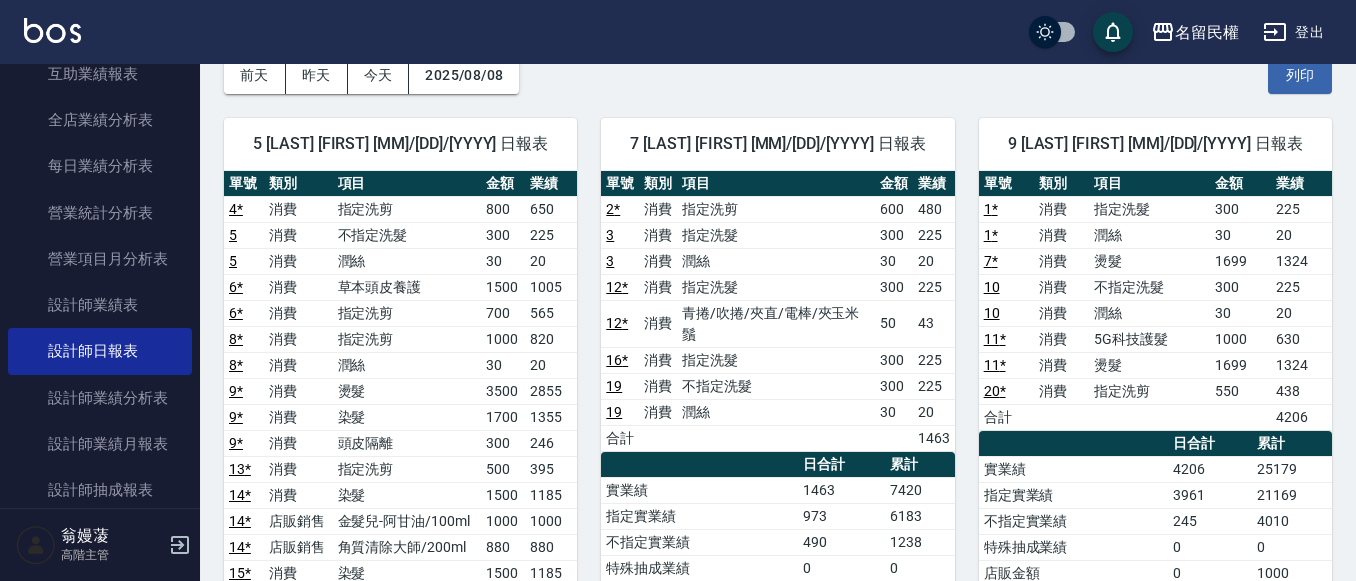 scroll, scrollTop: 0, scrollLeft: 0, axis: both 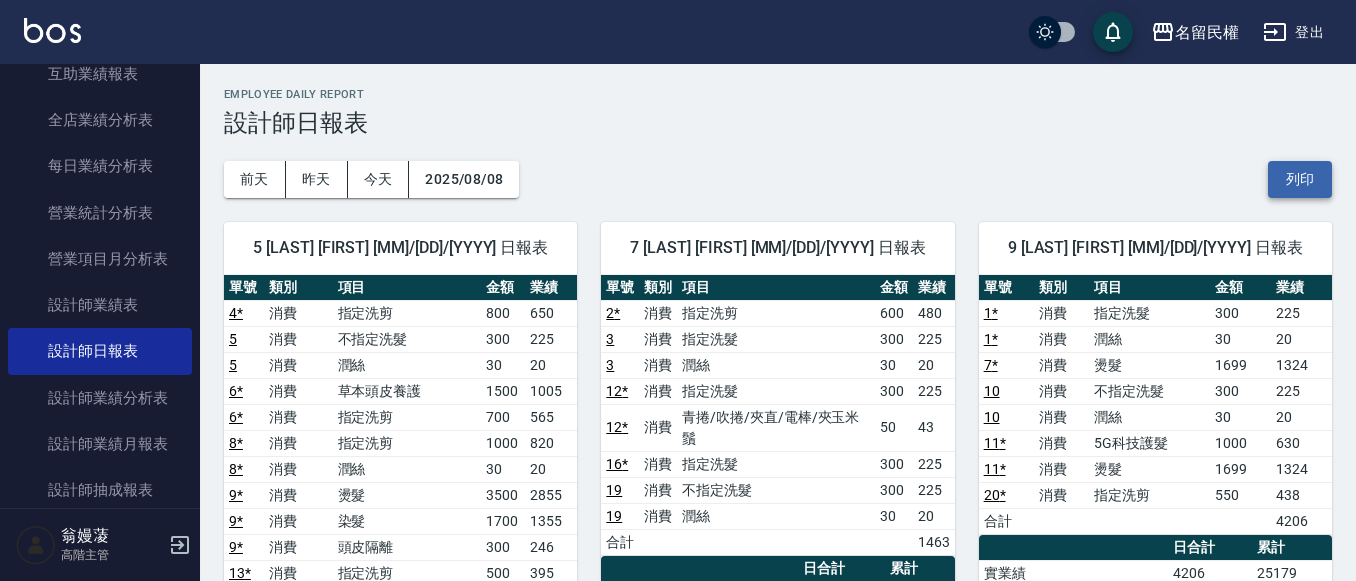click on "列印" at bounding box center [1300, 179] 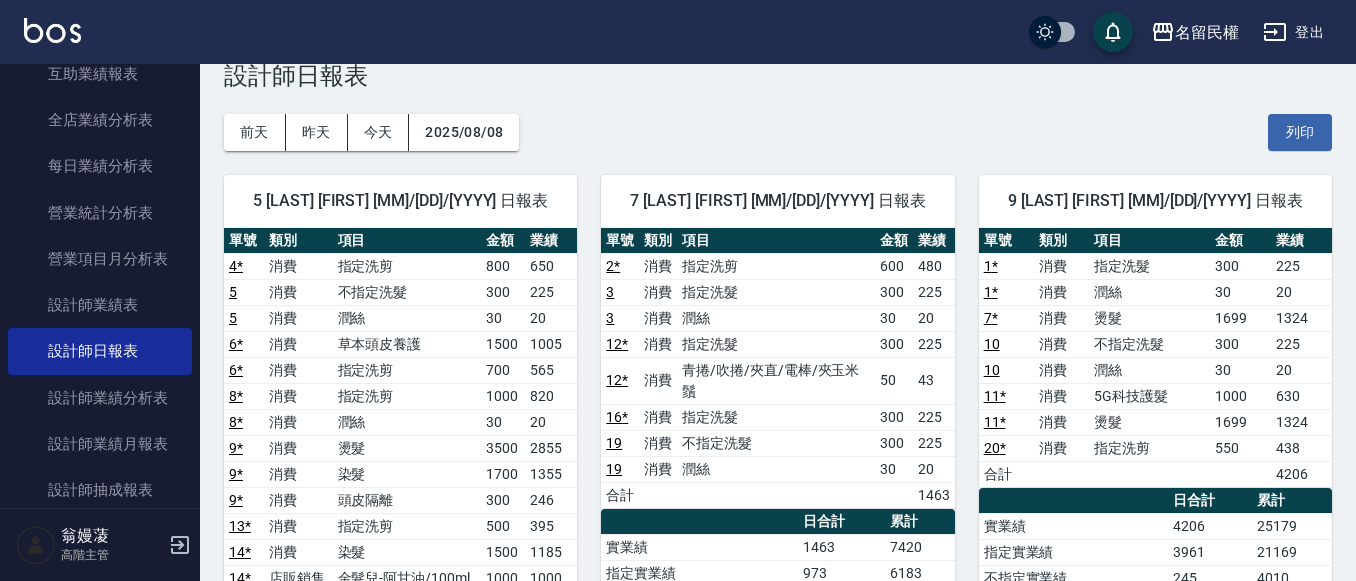 scroll, scrollTop: 0, scrollLeft: 0, axis: both 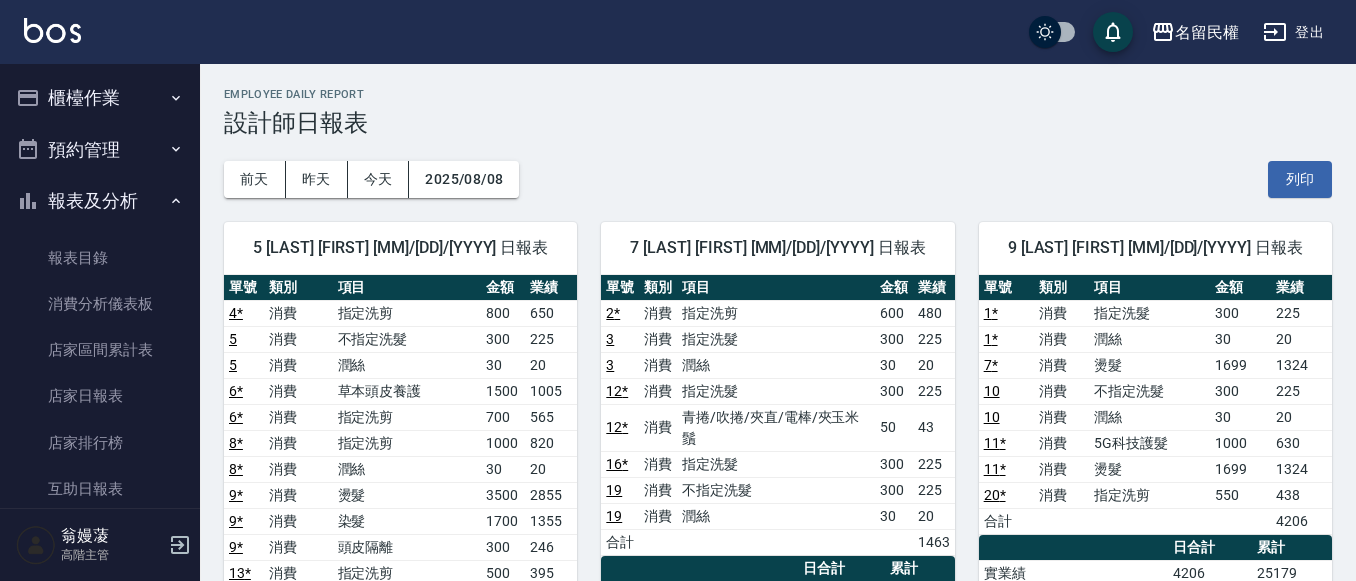 click on "報表及分析" at bounding box center [100, 201] 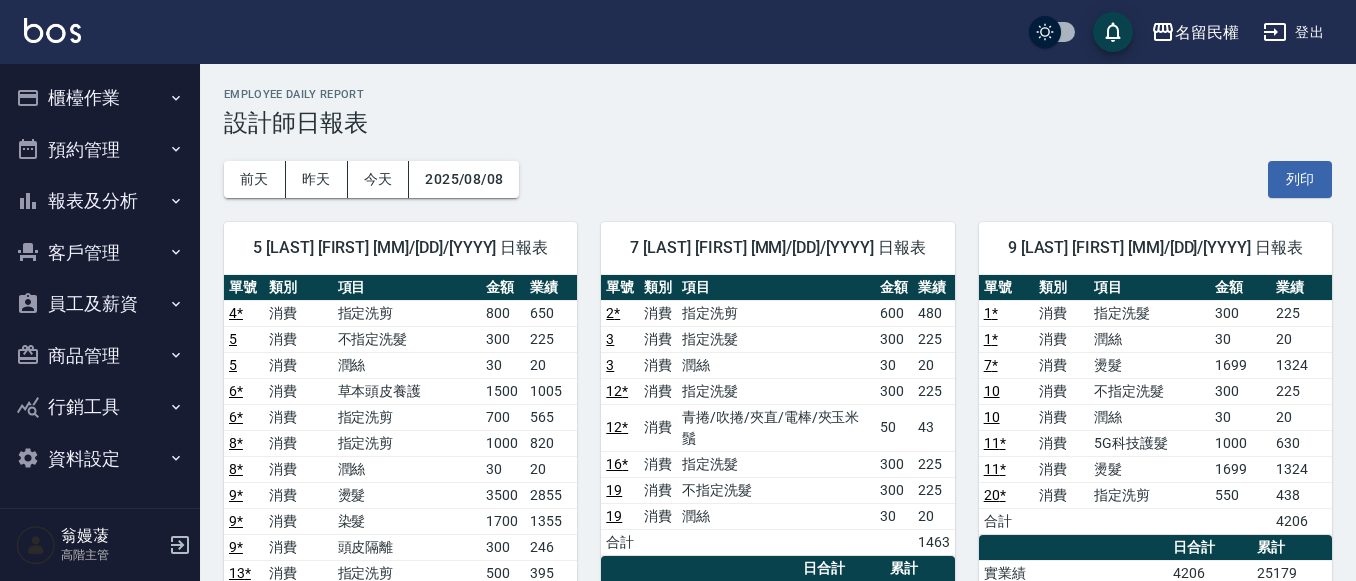 click on "櫃檯作業" at bounding box center [100, 98] 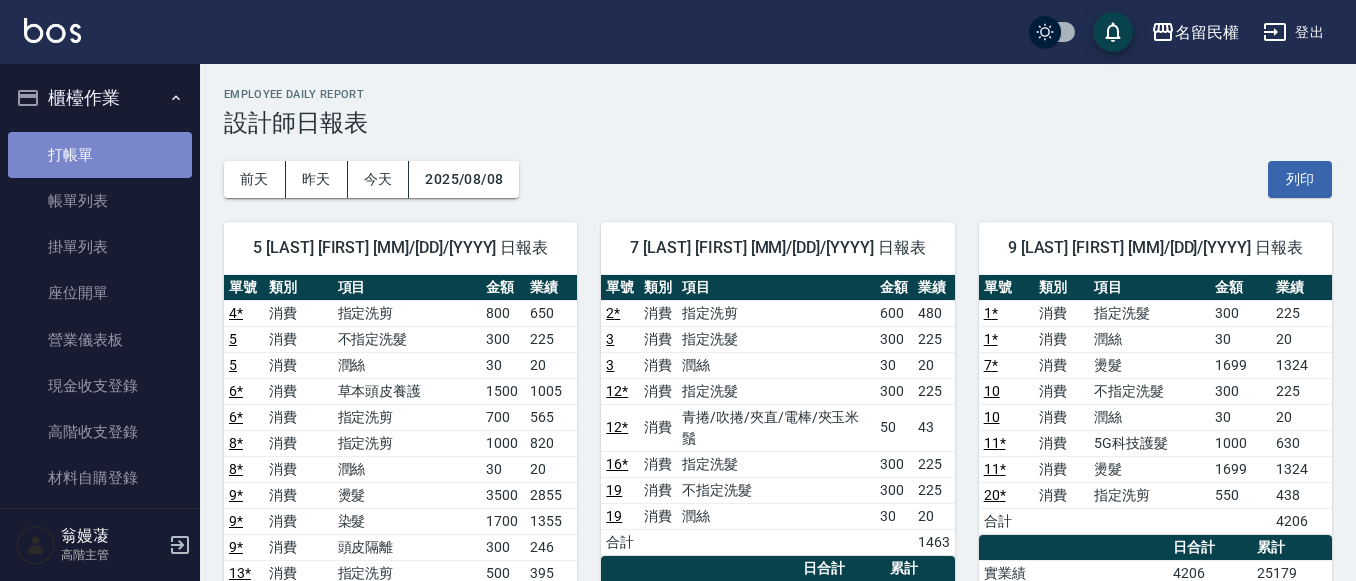 click on "打帳單" at bounding box center [100, 155] 